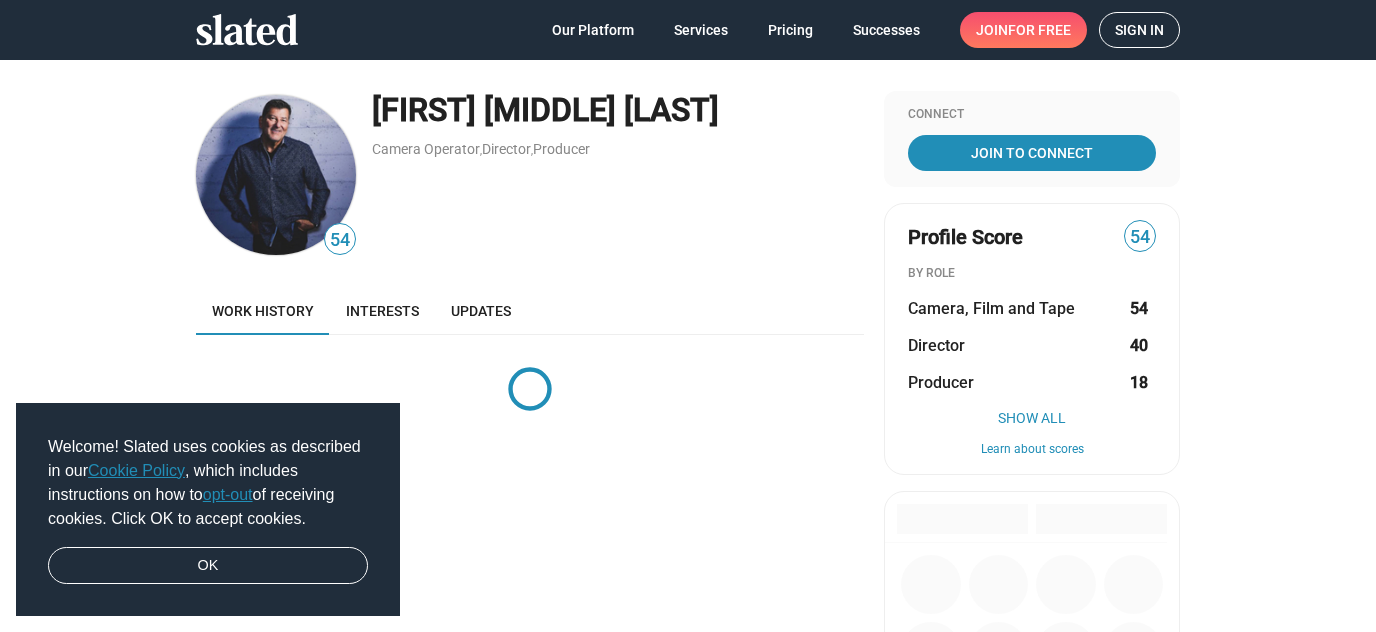 scroll, scrollTop: 0, scrollLeft: 0, axis: both 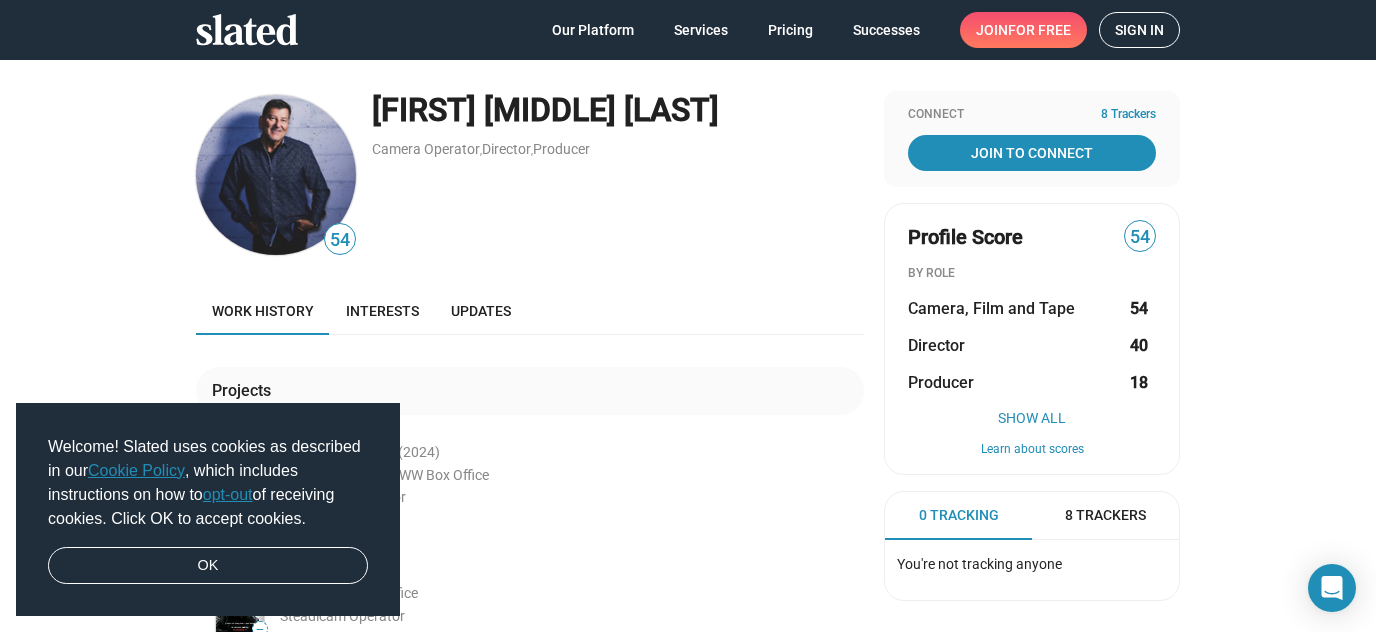 drag, startPoint x: 303, startPoint y: 39, endPoint x: 153, endPoint y: 30, distance: 150.26976 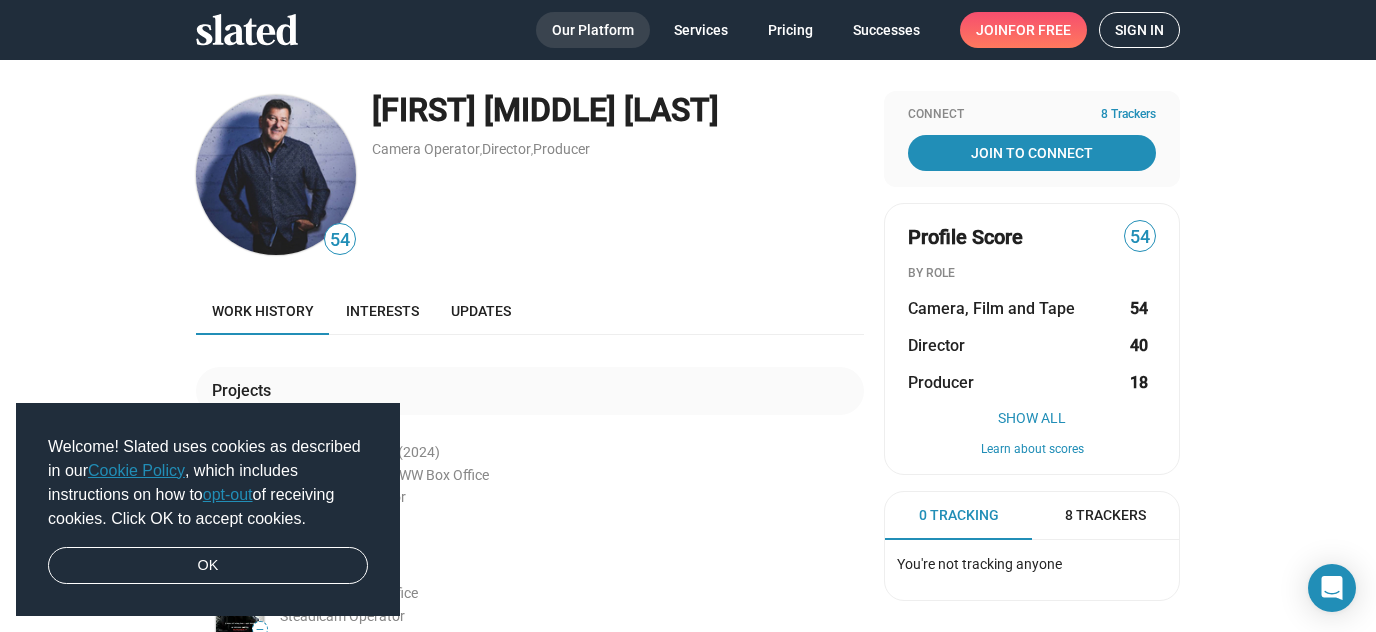 click on "Our Platform" at bounding box center (593, 30) 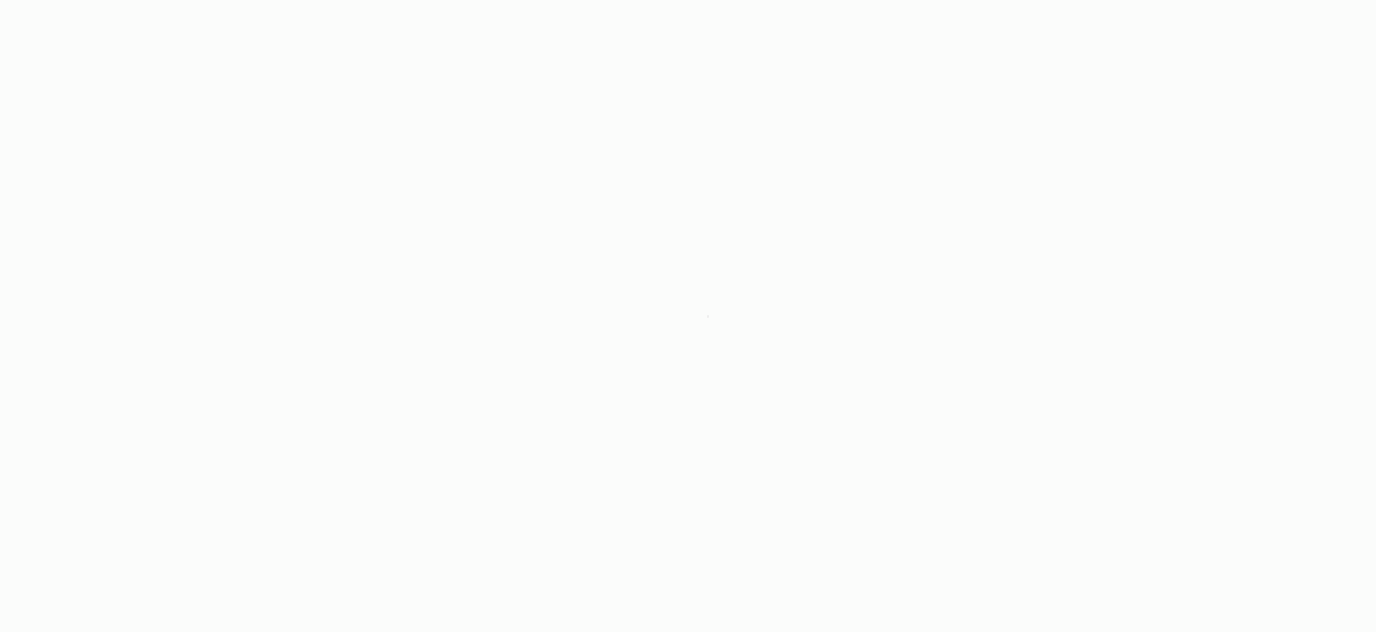 scroll, scrollTop: 0, scrollLeft: 0, axis: both 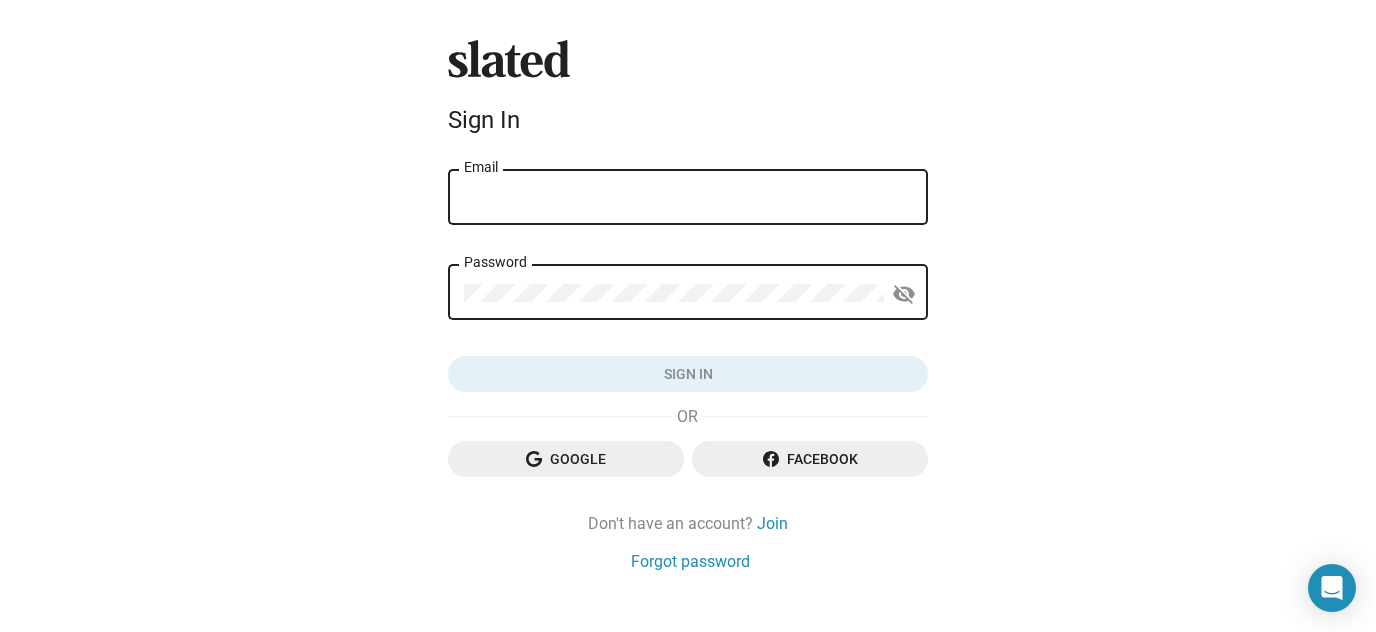 click on "Email" at bounding box center (688, 198) 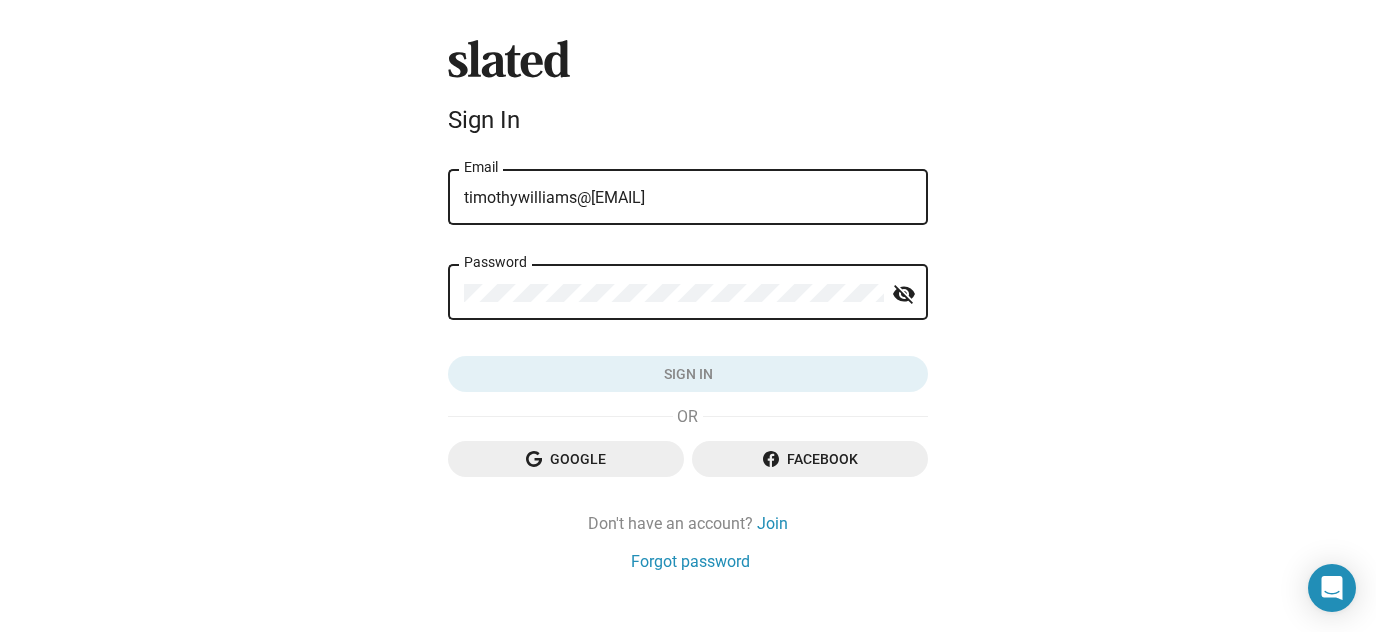 scroll, scrollTop: 33, scrollLeft: 0, axis: vertical 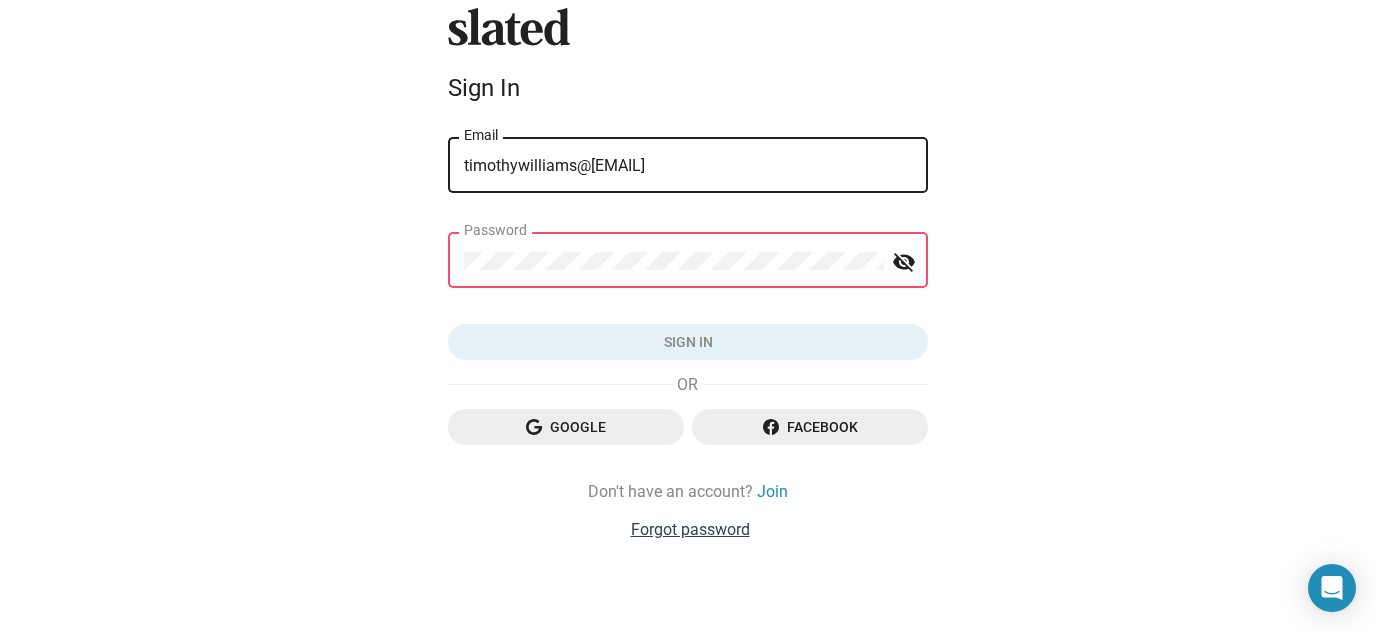 click on "Forgot password" 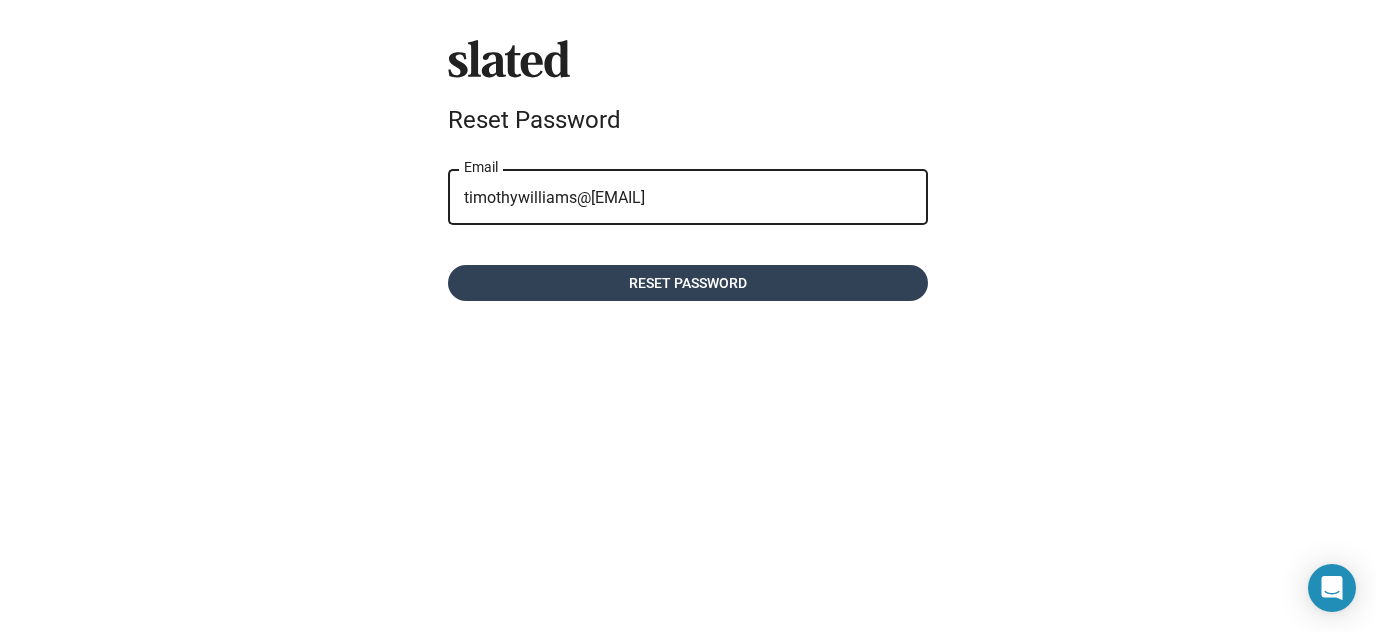 click on "Reset password" 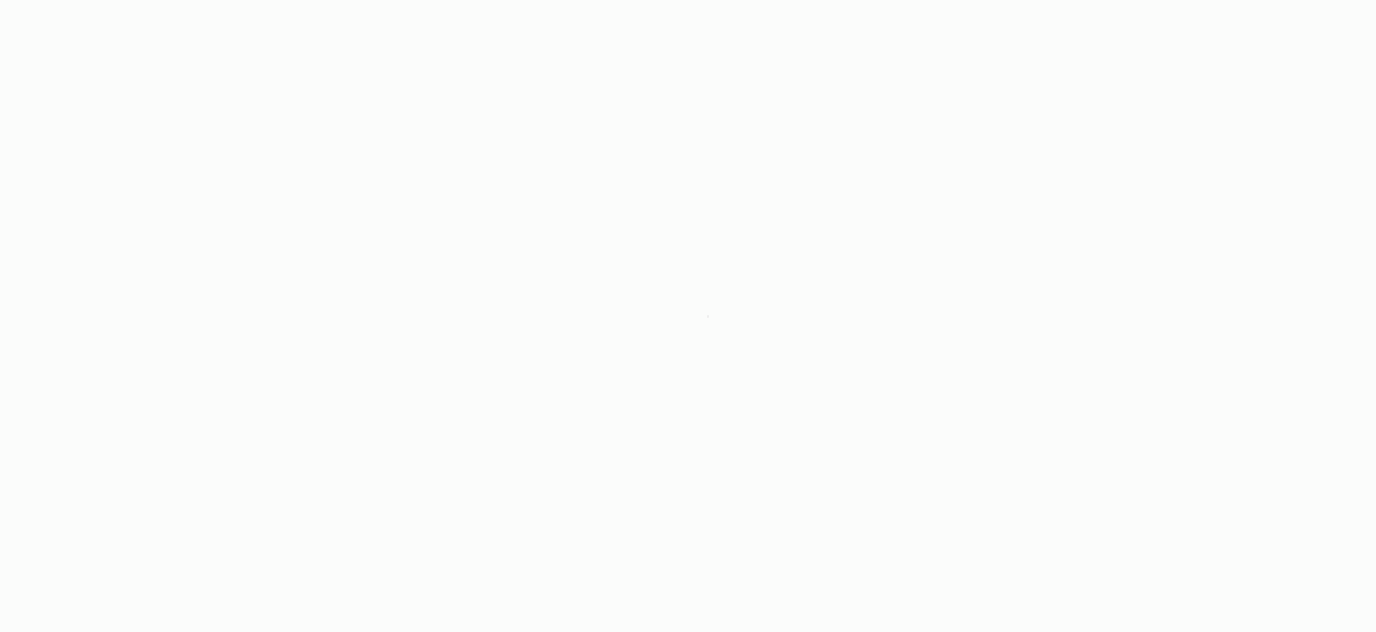scroll, scrollTop: 0, scrollLeft: 0, axis: both 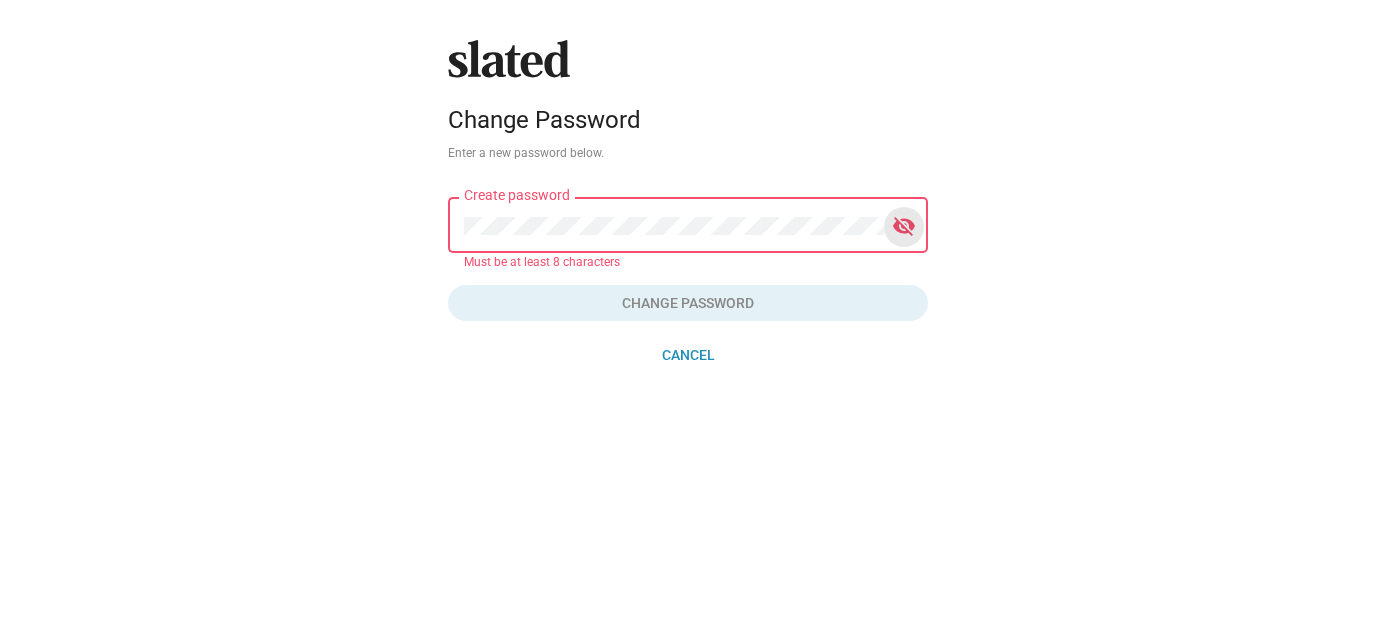 click on "visibility_off" 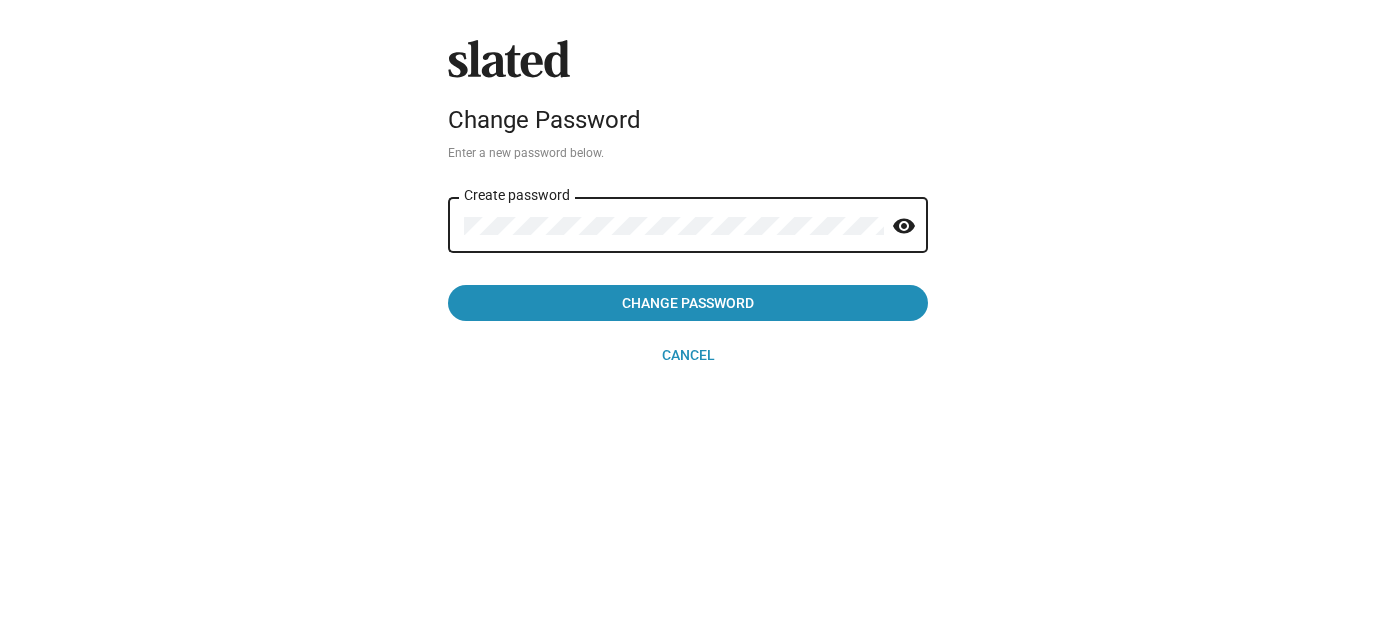 scroll, scrollTop: 0, scrollLeft: 0, axis: both 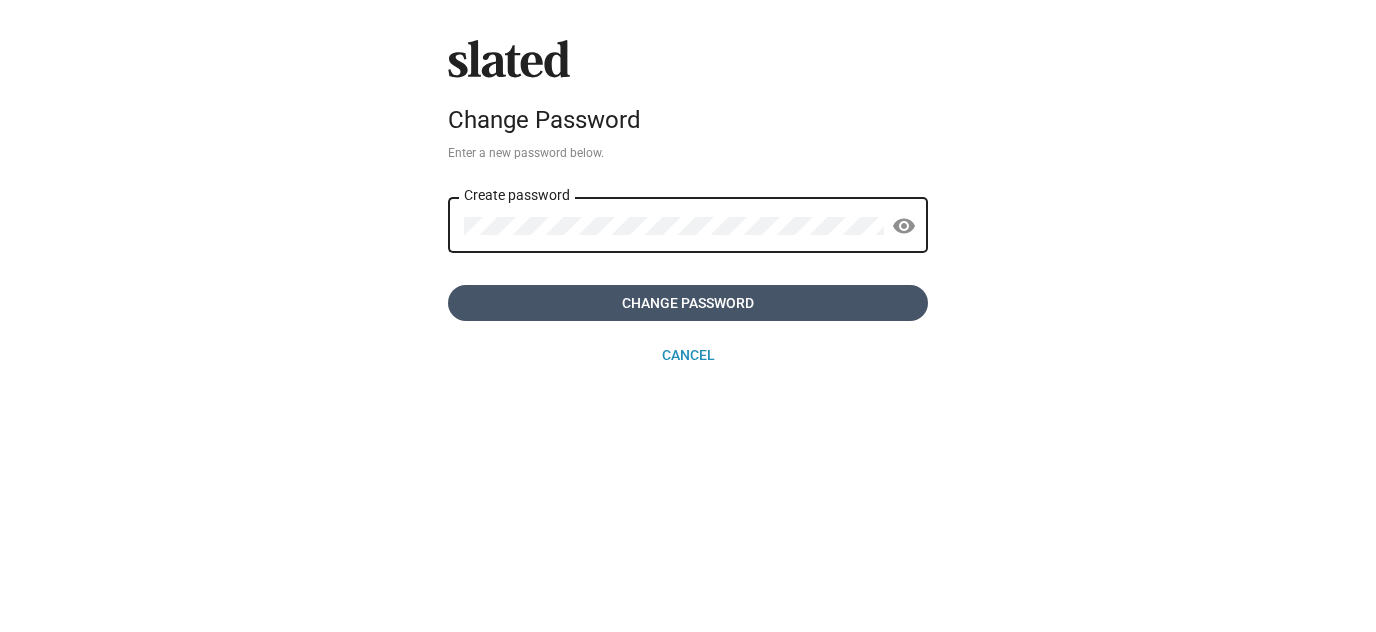 click on "Change Password" 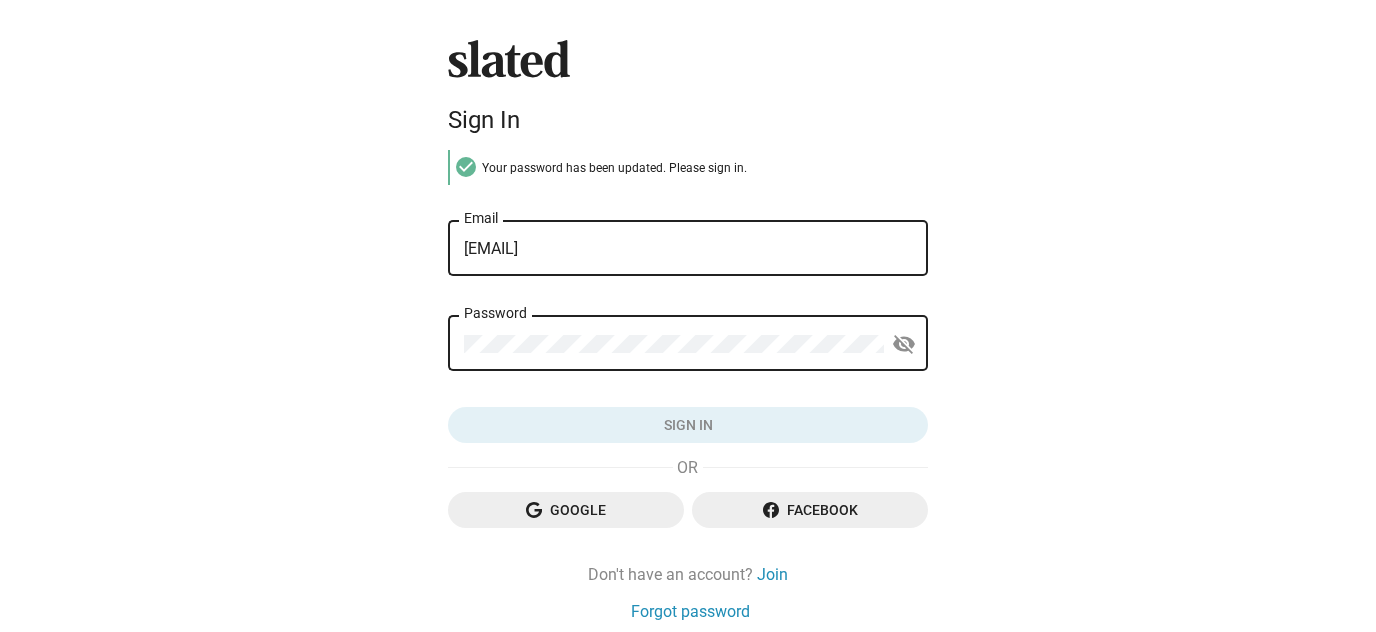 scroll, scrollTop: 0, scrollLeft: 0, axis: both 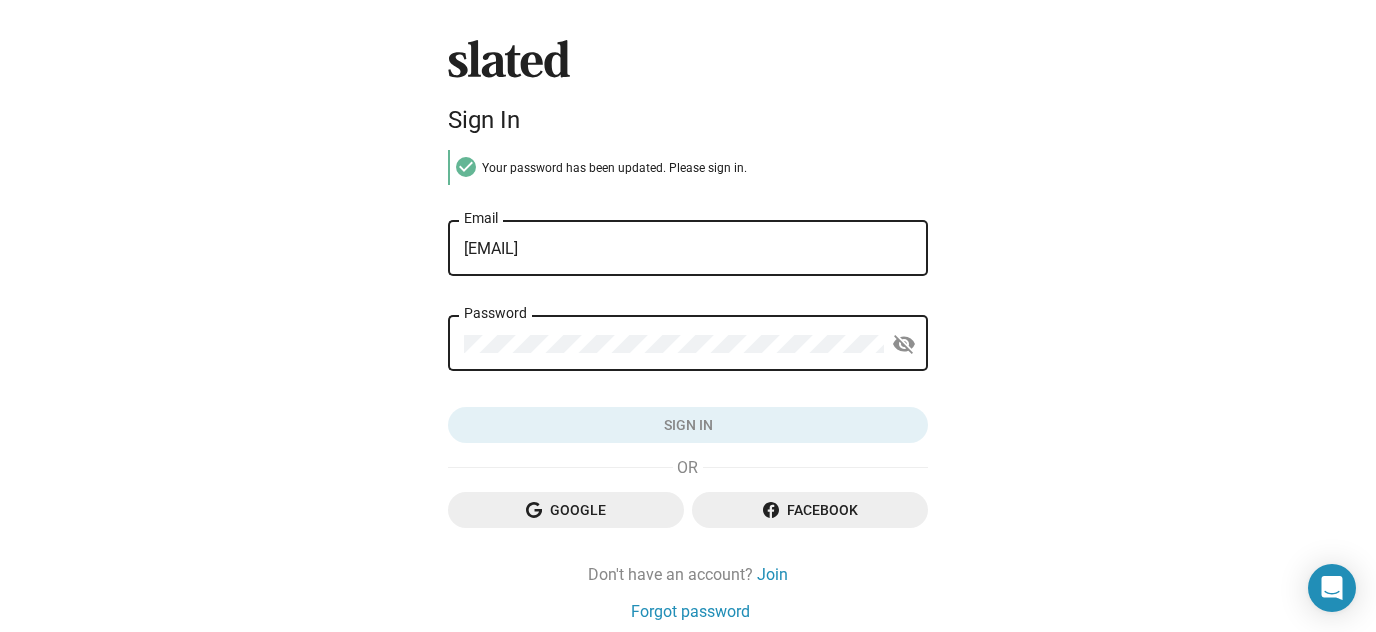 click on "Password" 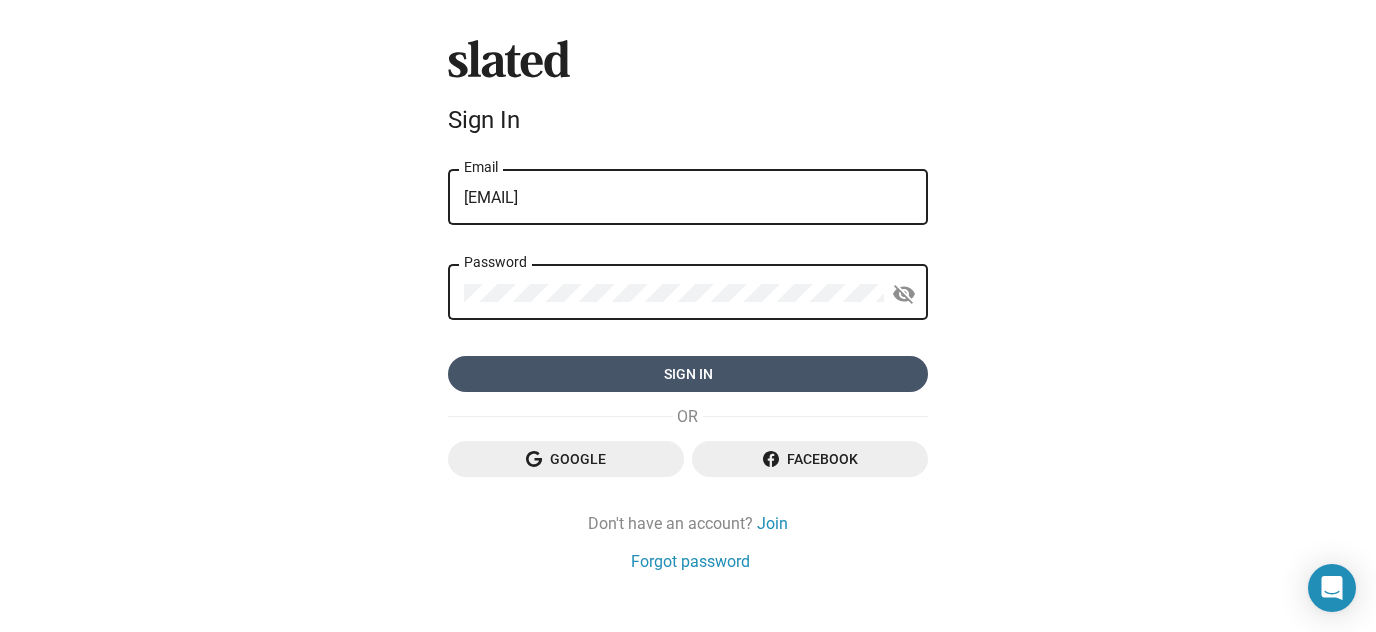 click on "Sign in" 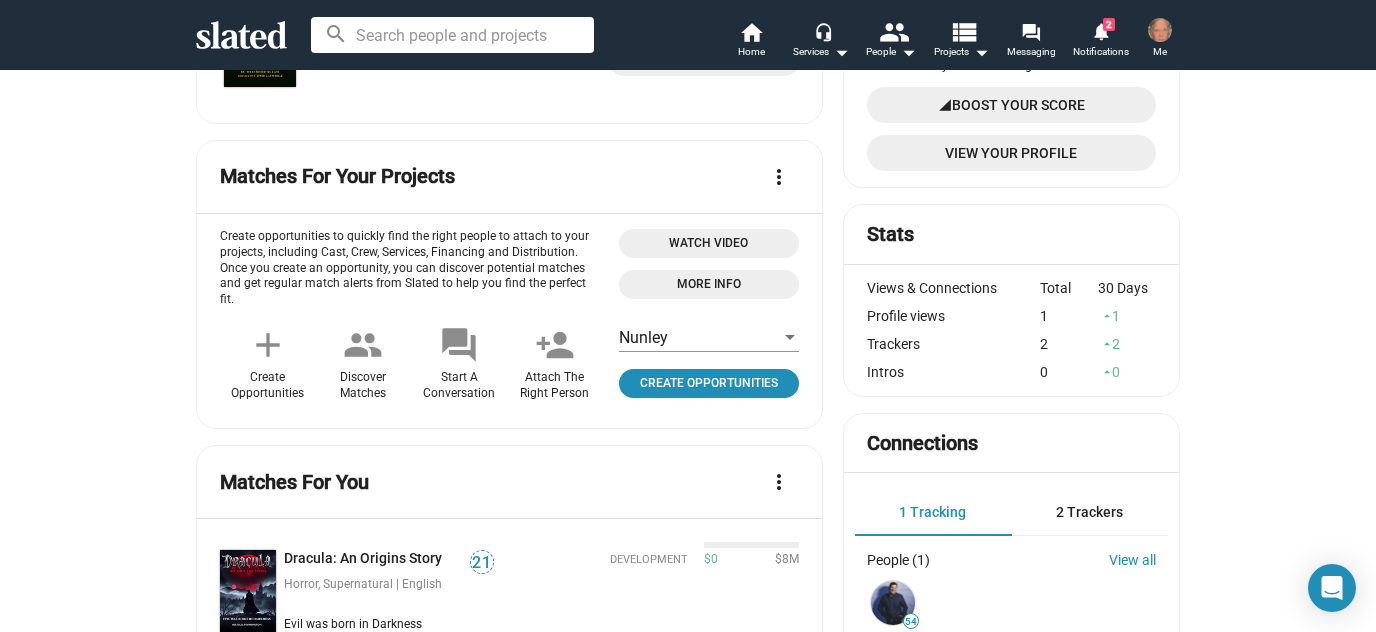scroll, scrollTop: 372, scrollLeft: 0, axis: vertical 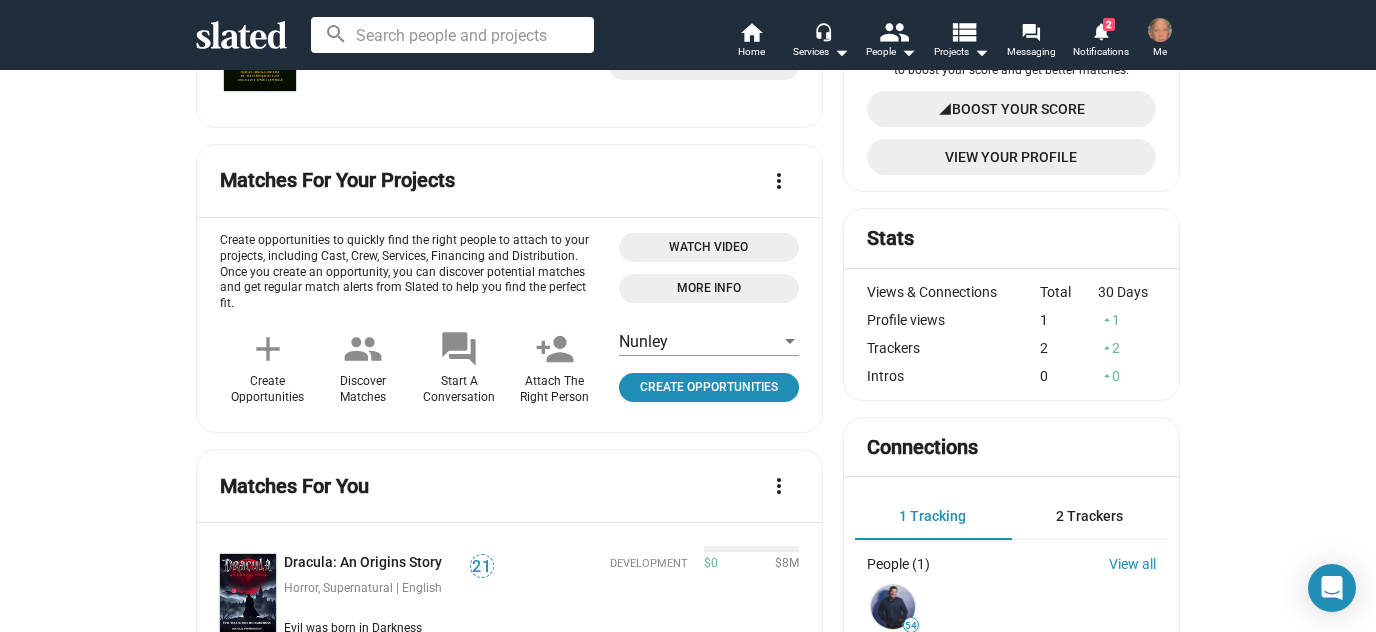 click on "more_vert" 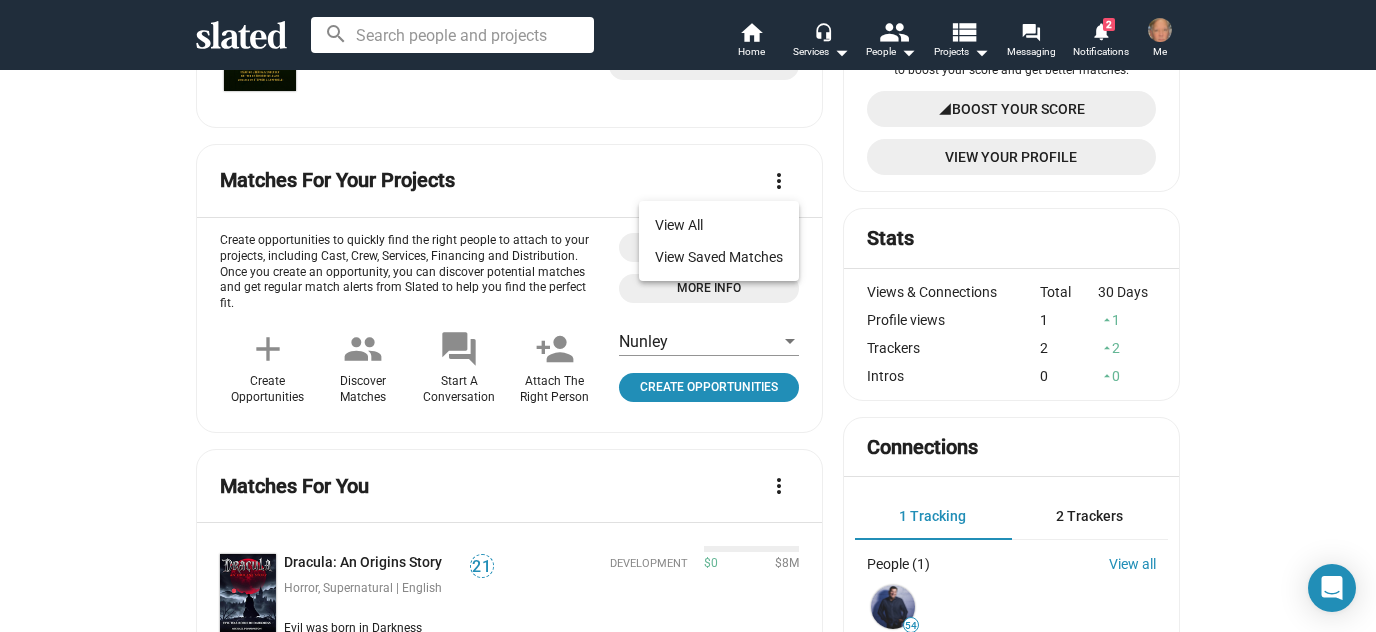 click at bounding box center [688, 316] 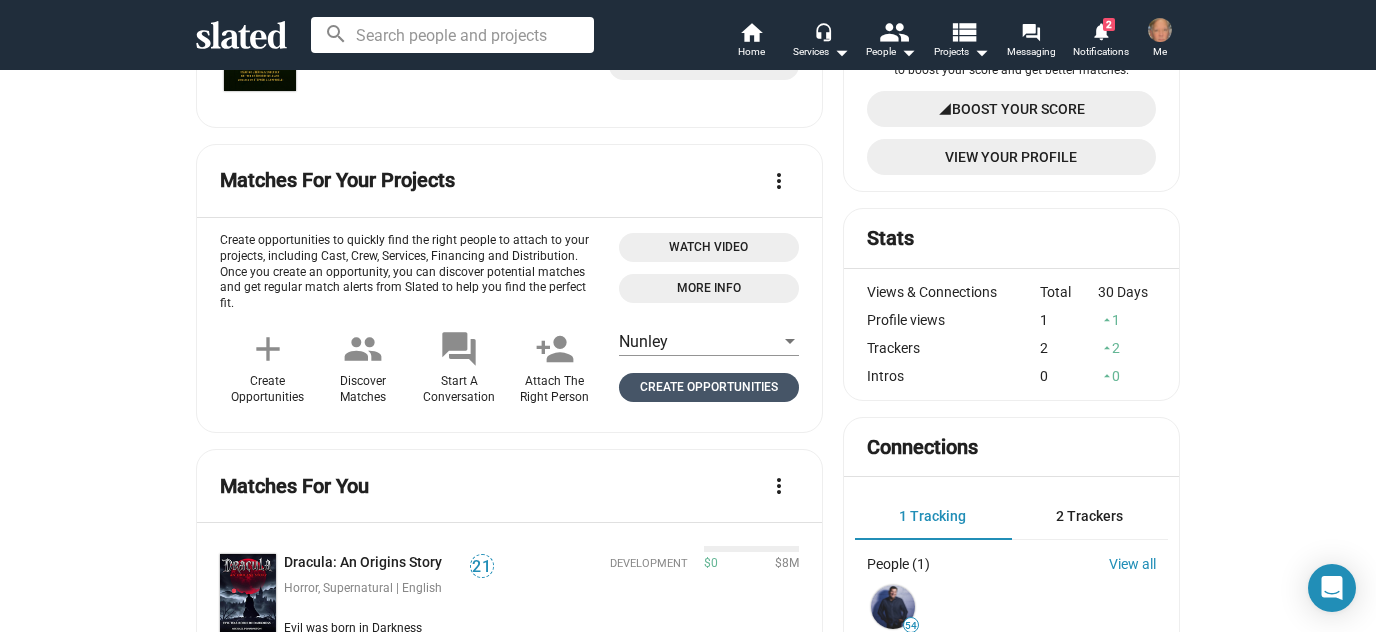 click on "Create Opportunities" 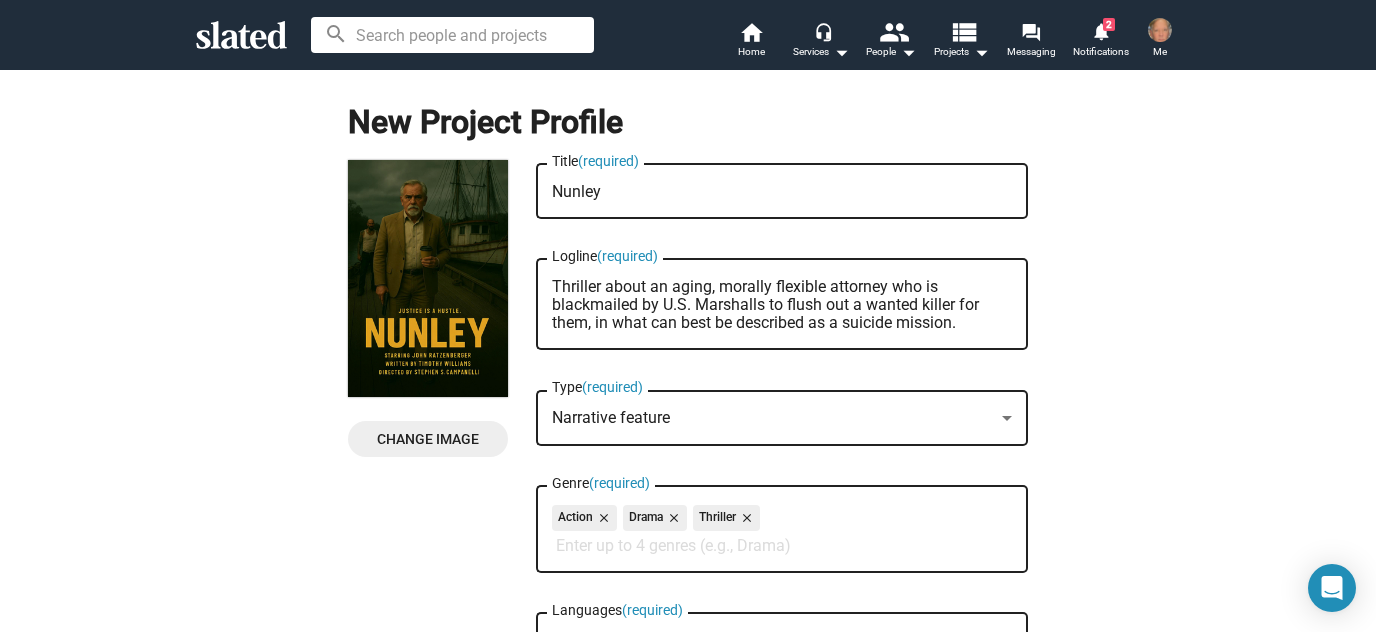 scroll, scrollTop: 0, scrollLeft: 0, axis: both 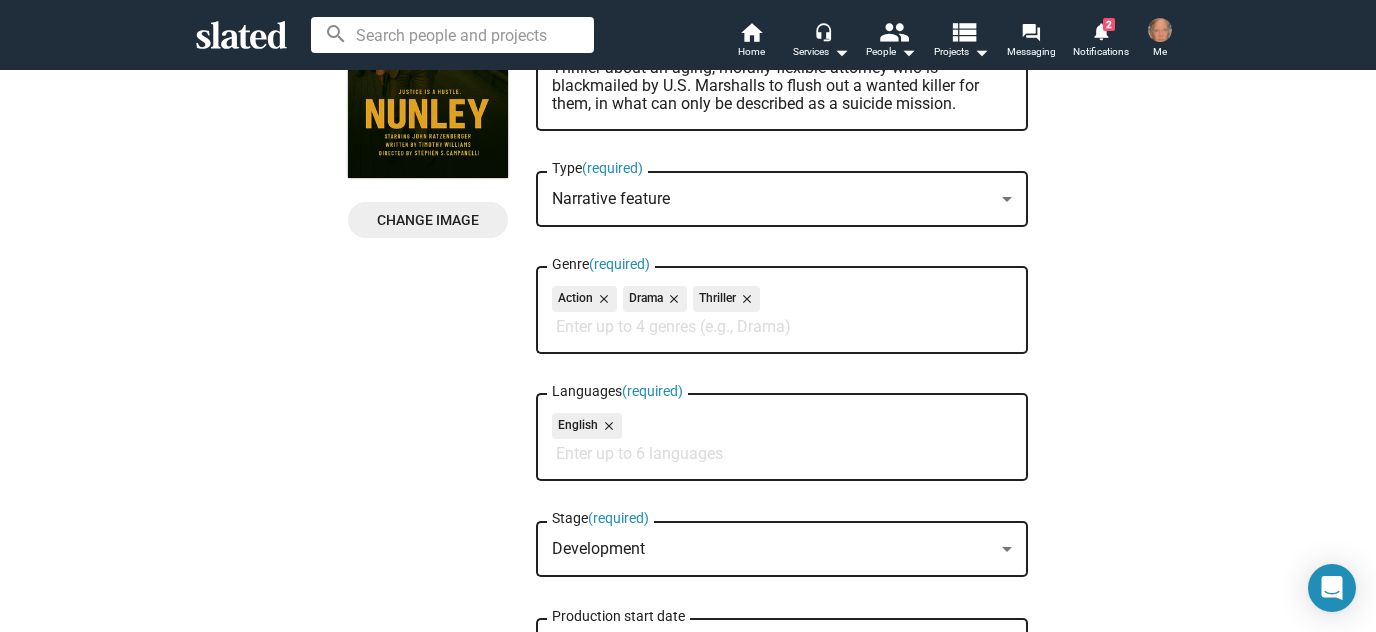 type on "Thriller about an aging, morally flexible attorney who is blackmailed by U.S. Marshalls to flush out a wanted killer for them, in what can only be described as a suicide mission." 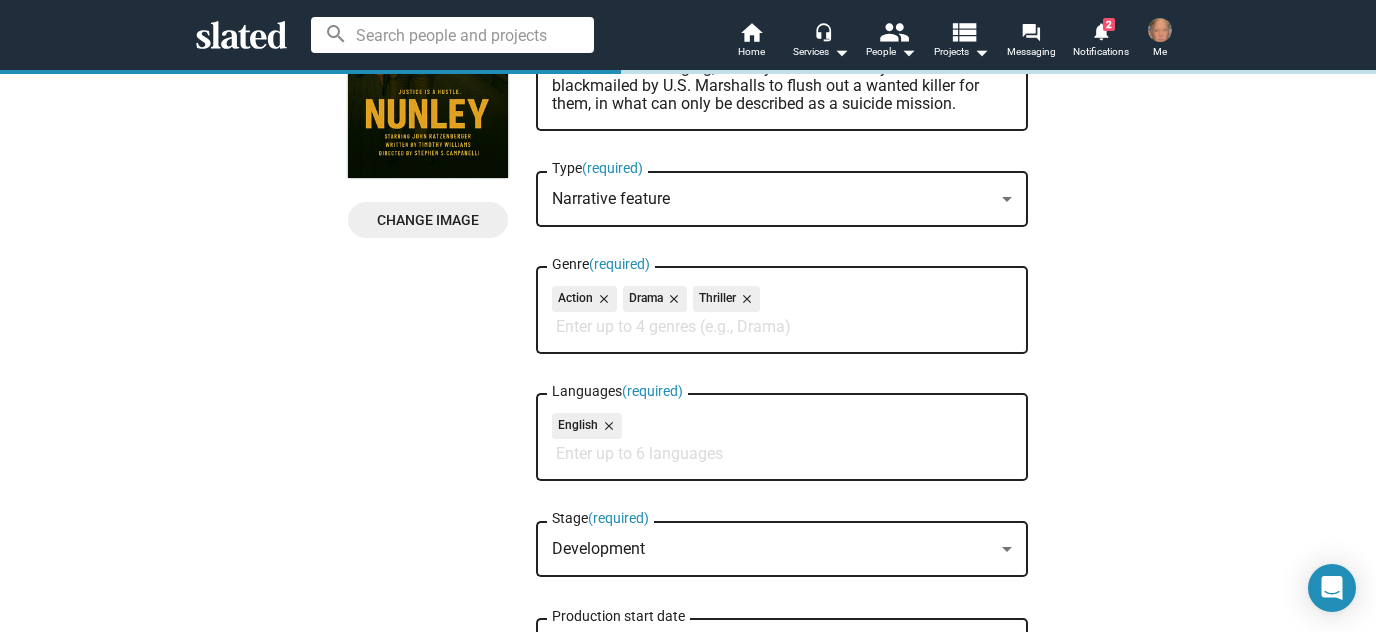click on "Genre  (required)" at bounding box center (786, 327) 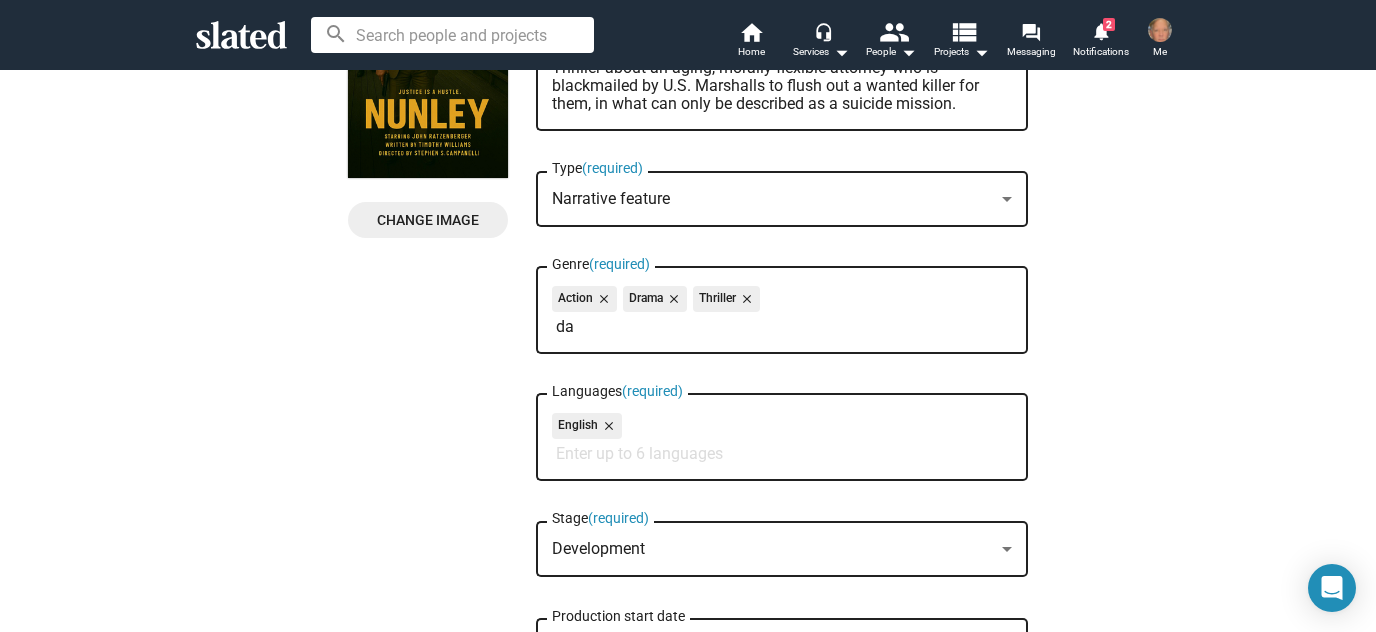 type on "d" 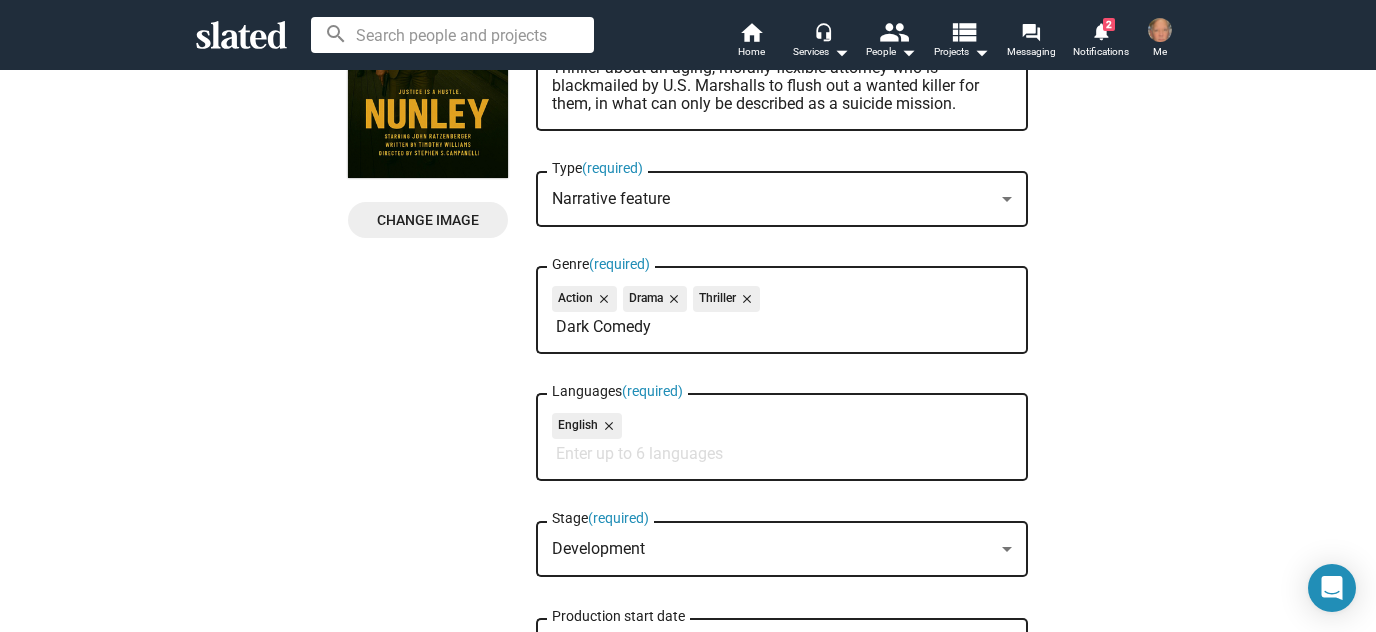 click on "Dark Comedy" at bounding box center (786, 327) 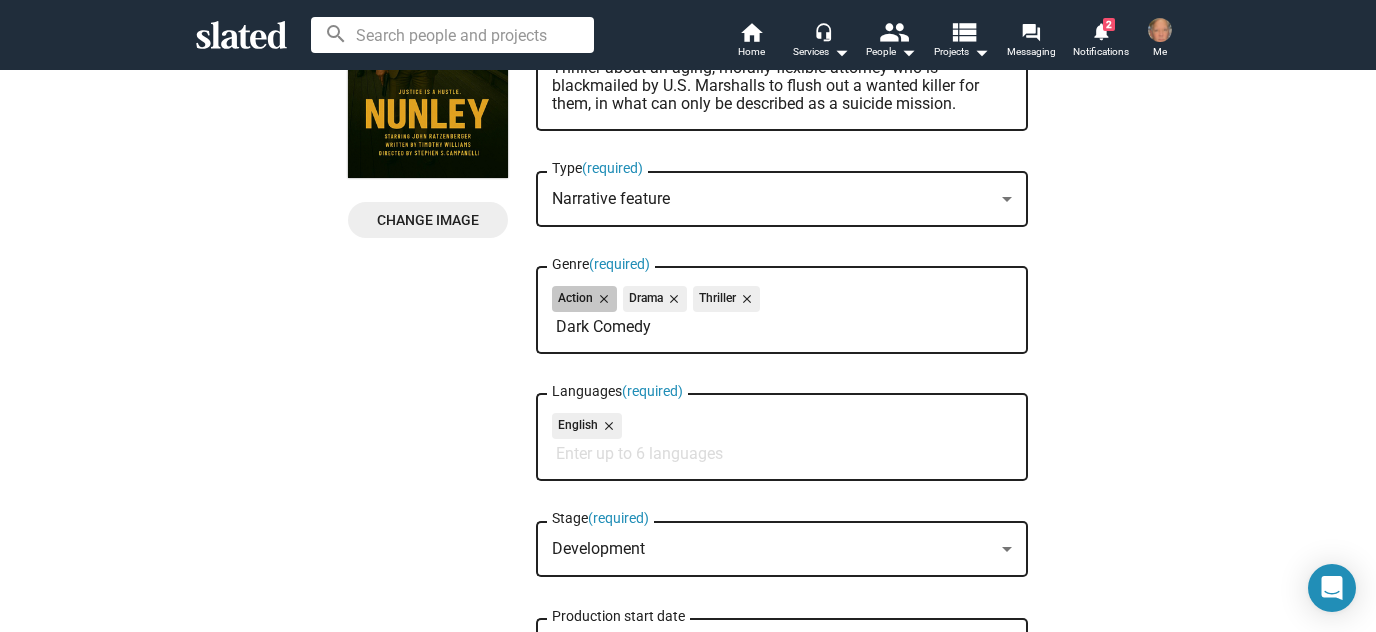 click on "Action close Drama close Thriller close" at bounding box center [782, 302] 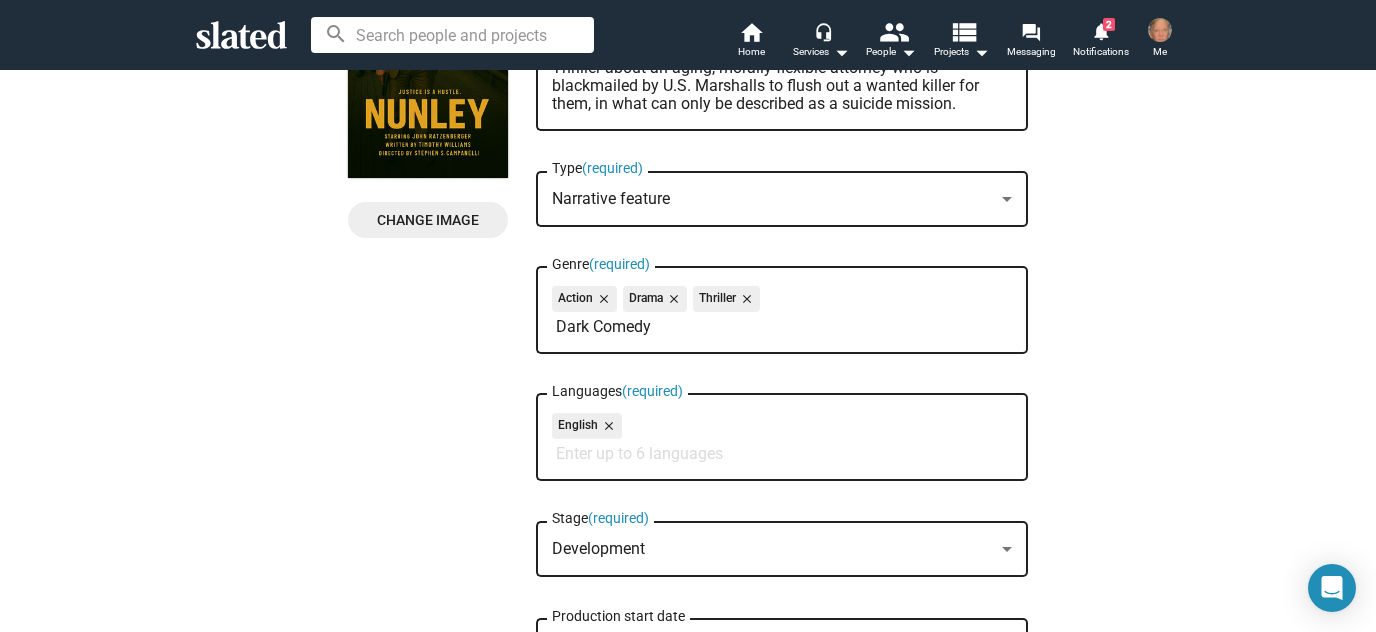 click on "Dark Comedy" at bounding box center [786, 327] 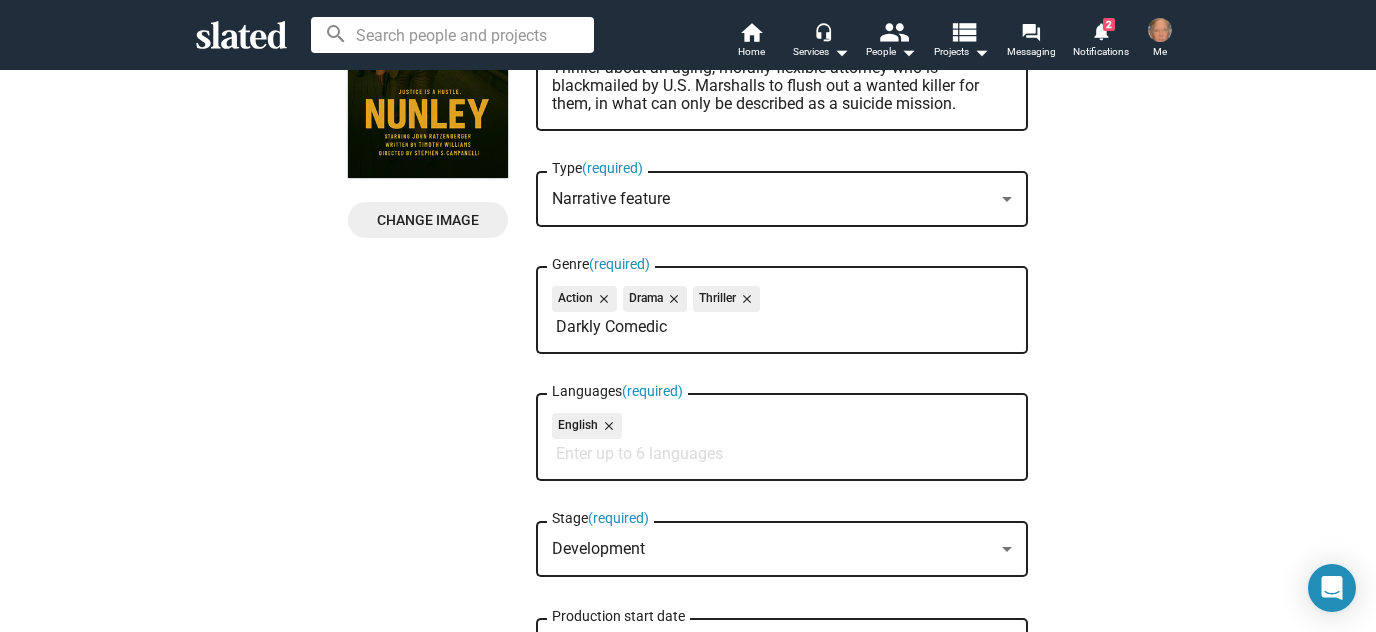 click on "Darkly Comedic" at bounding box center [786, 327] 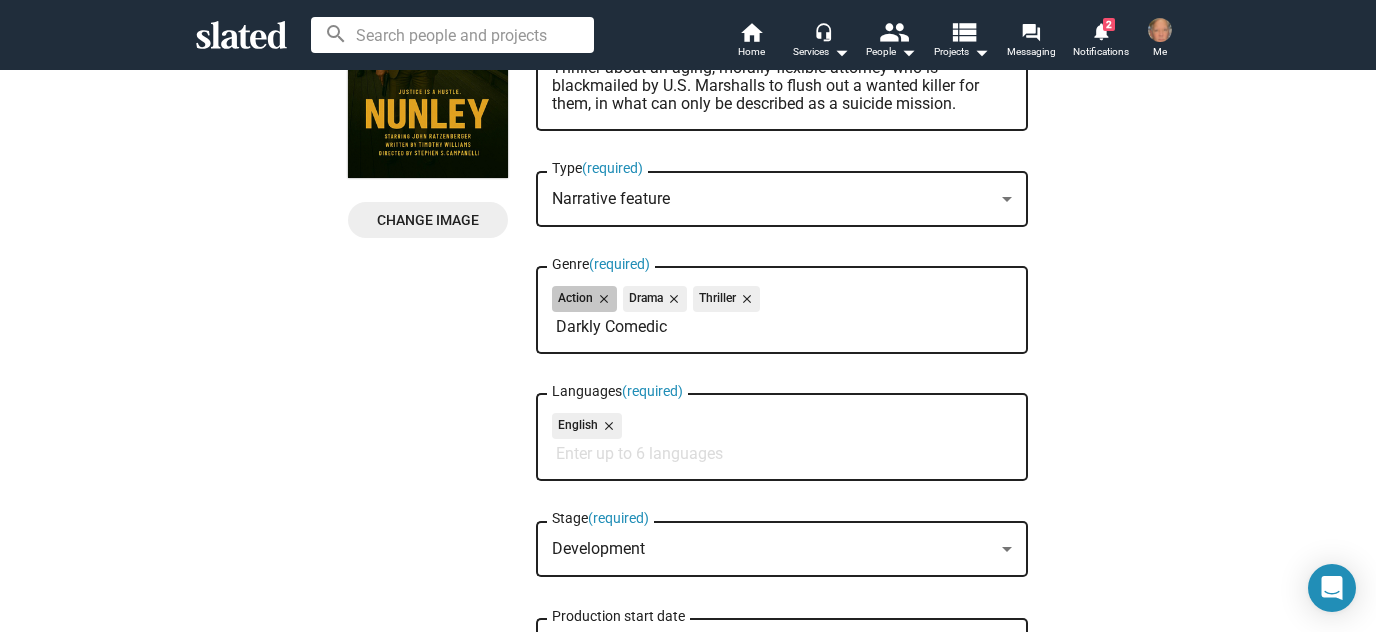 click on "Action close Drama close Thriller close" at bounding box center (782, 302) 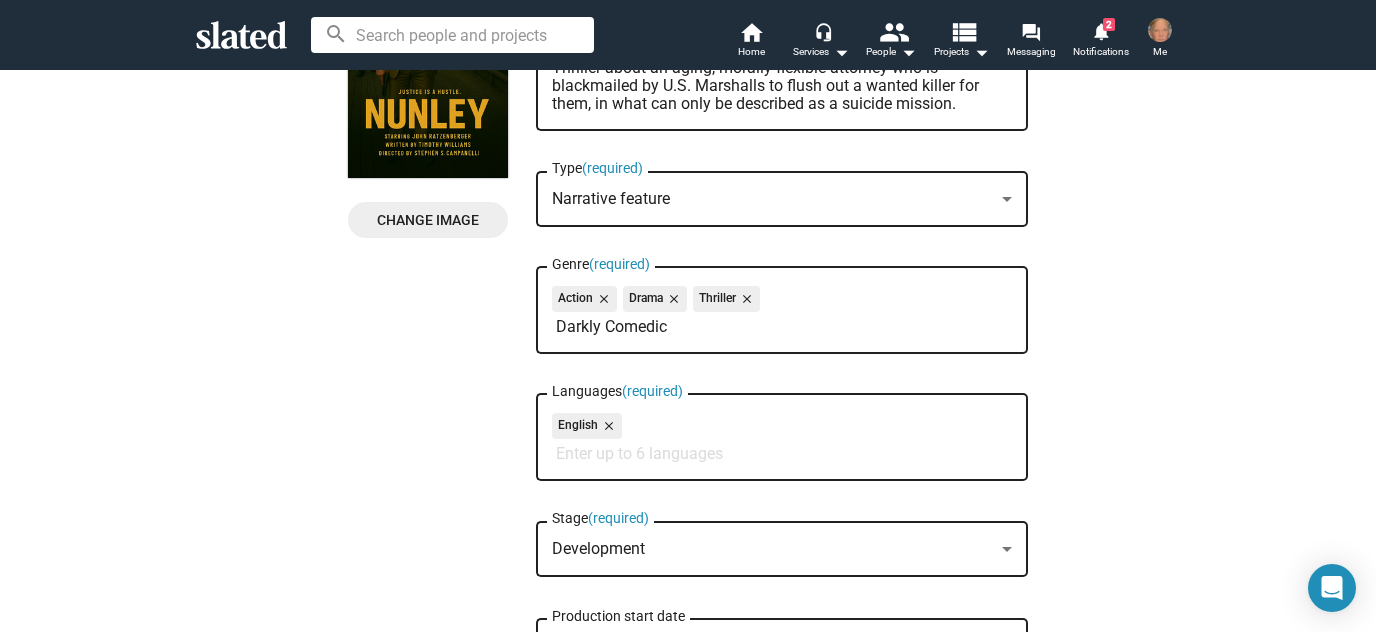 click on "Action close Drama close Thriller close Darkly Comedic Genre  (required)" 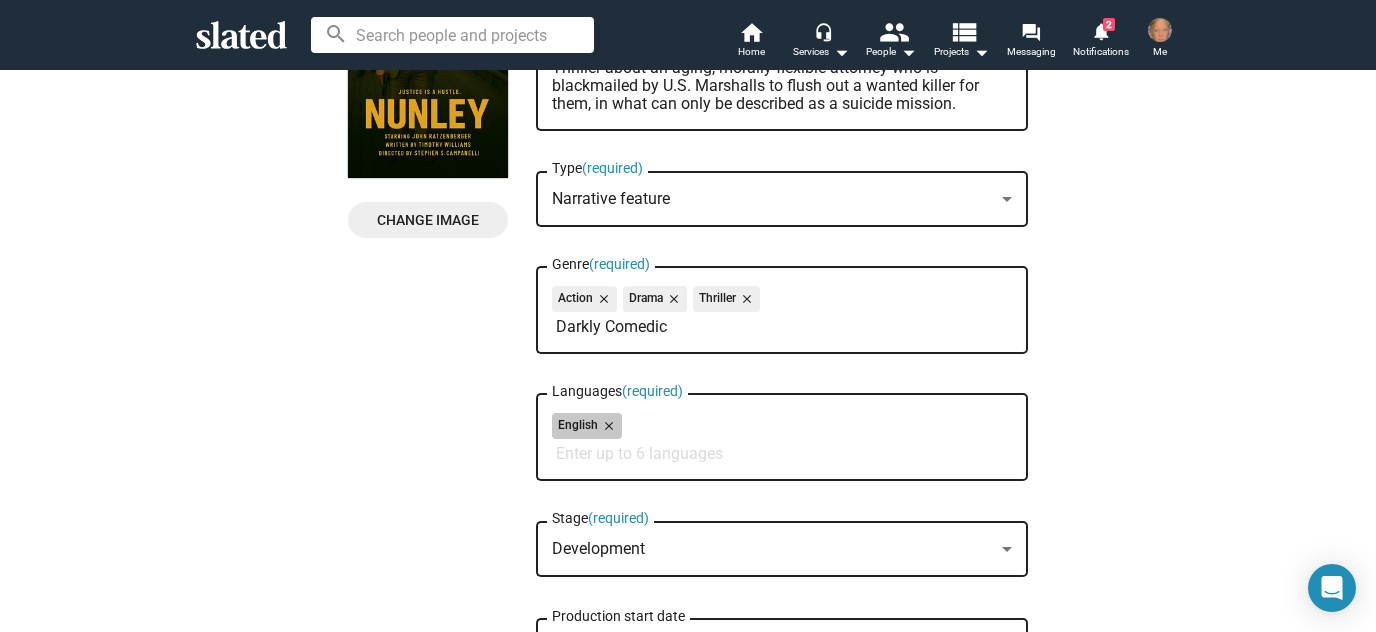 click on "English close" at bounding box center [782, 429] 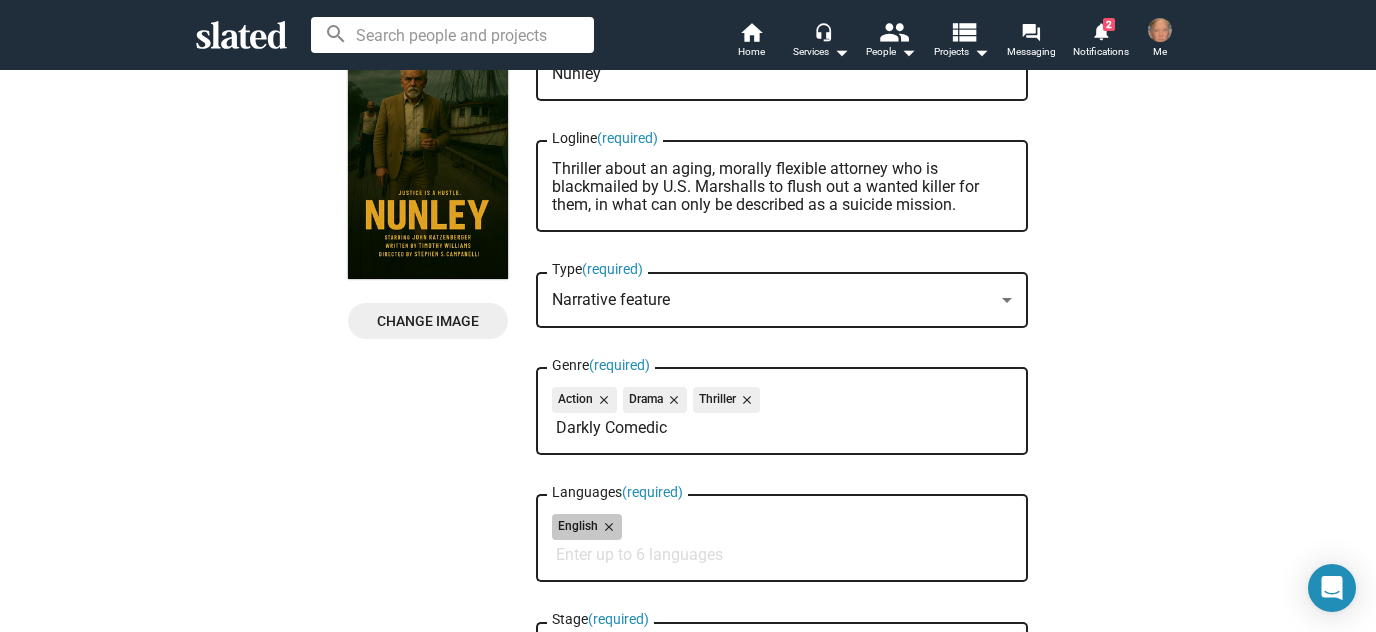 scroll, scrollTop: 101, scrollLeft: 0, axis: vertical 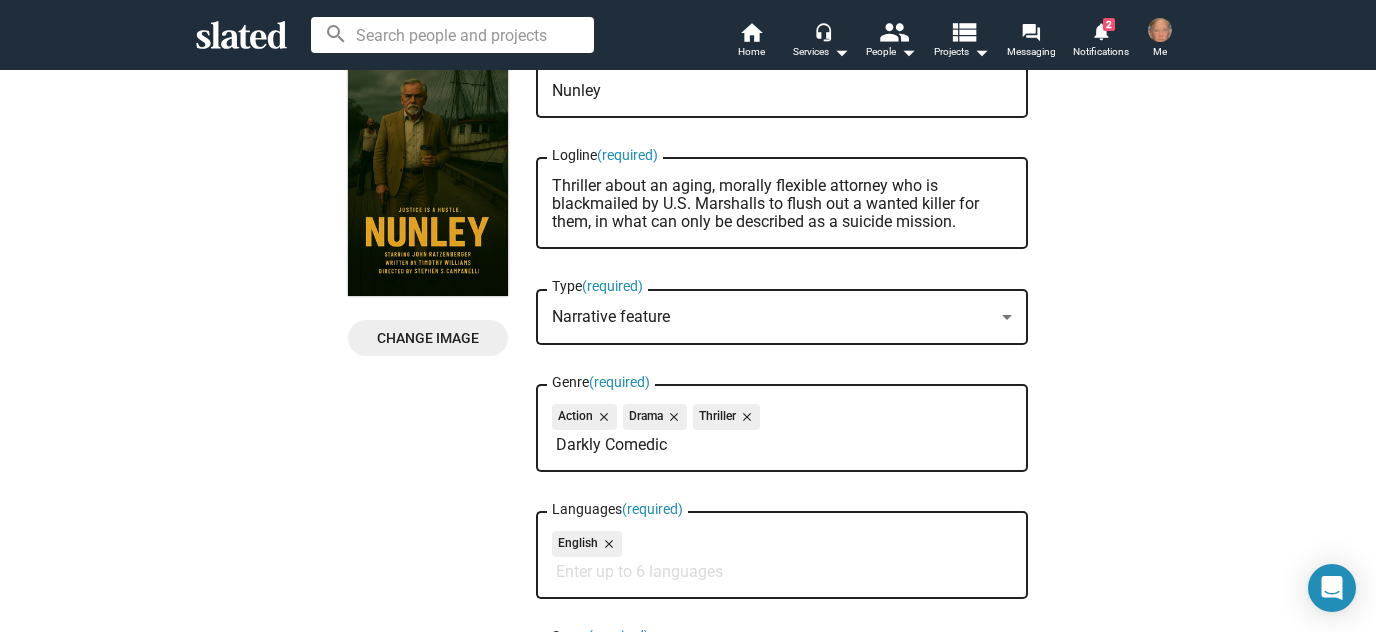 click on "Darkly Comedic" at bounding box center (786, 445) 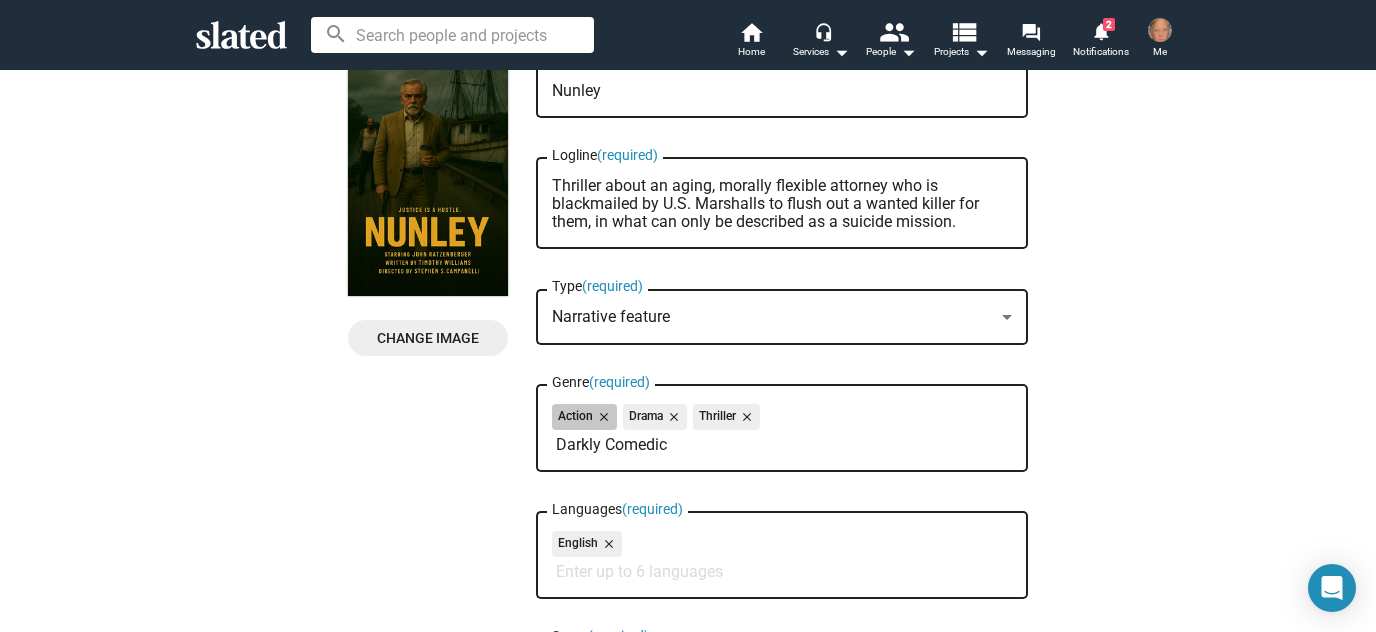 click on "Action close Drama close Thriller close" at bounding box center [782, 420] 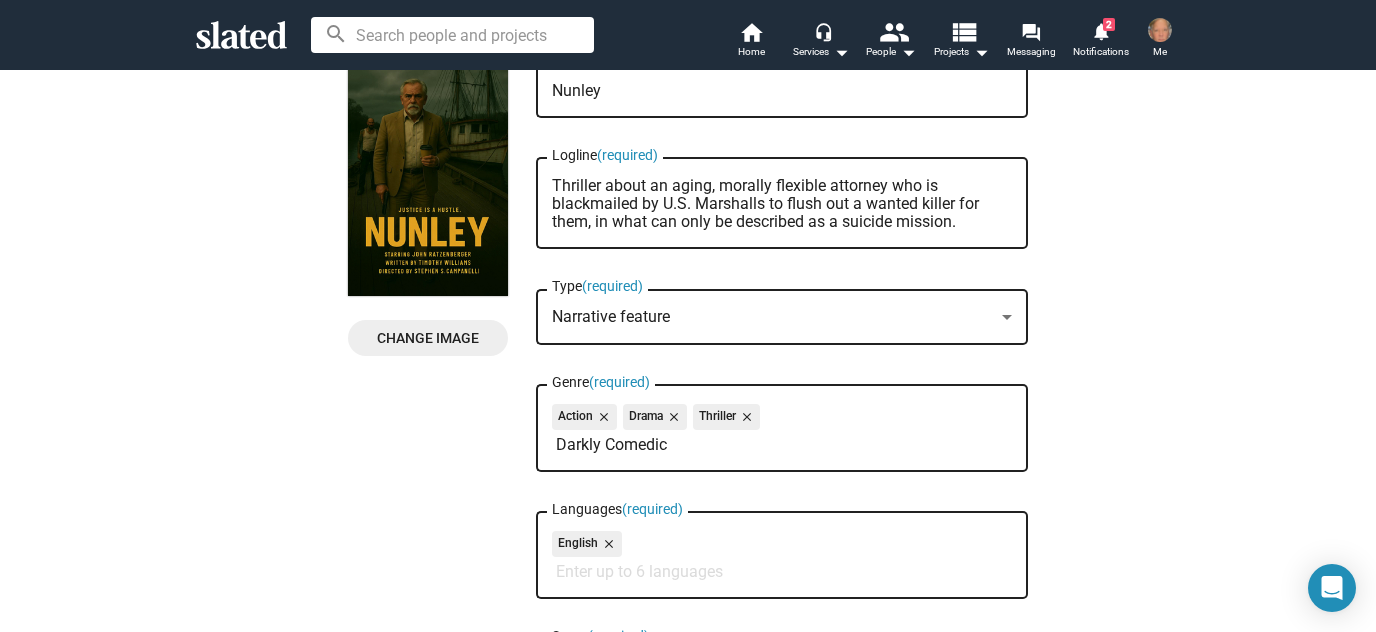 click on "Action close Drama close Thriller close Darkly Comedic Genre  (required)" 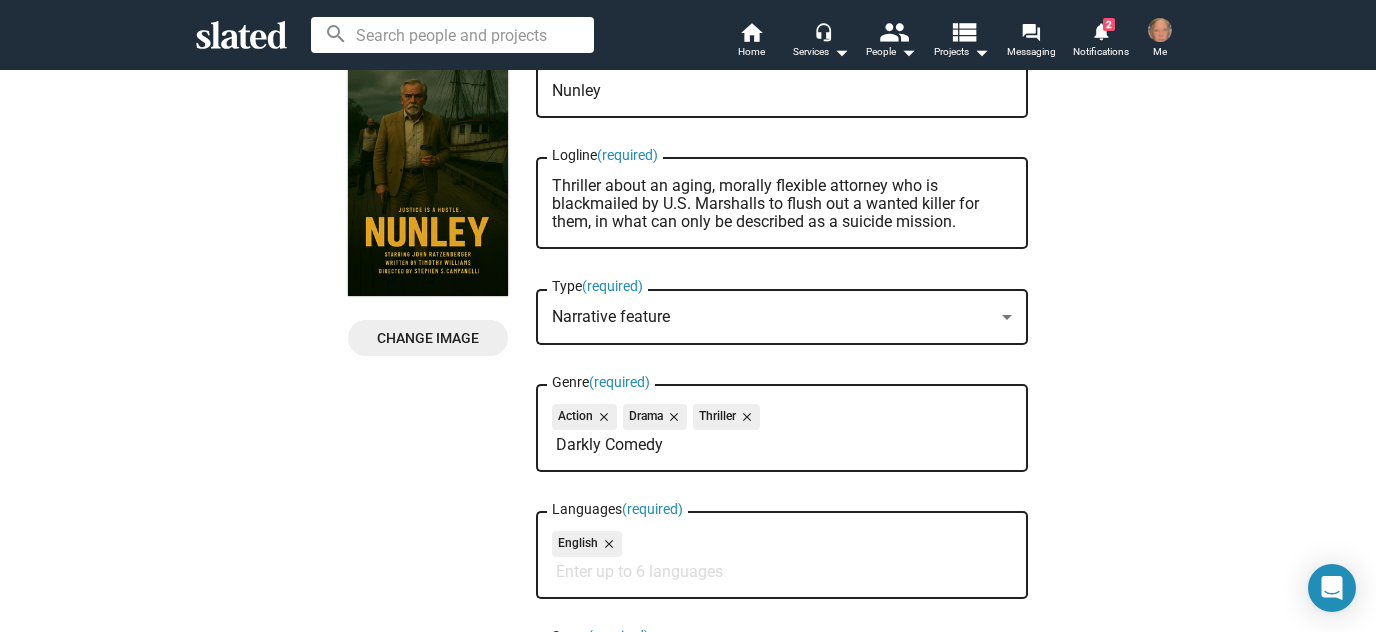 type on "Darkly Comedy" 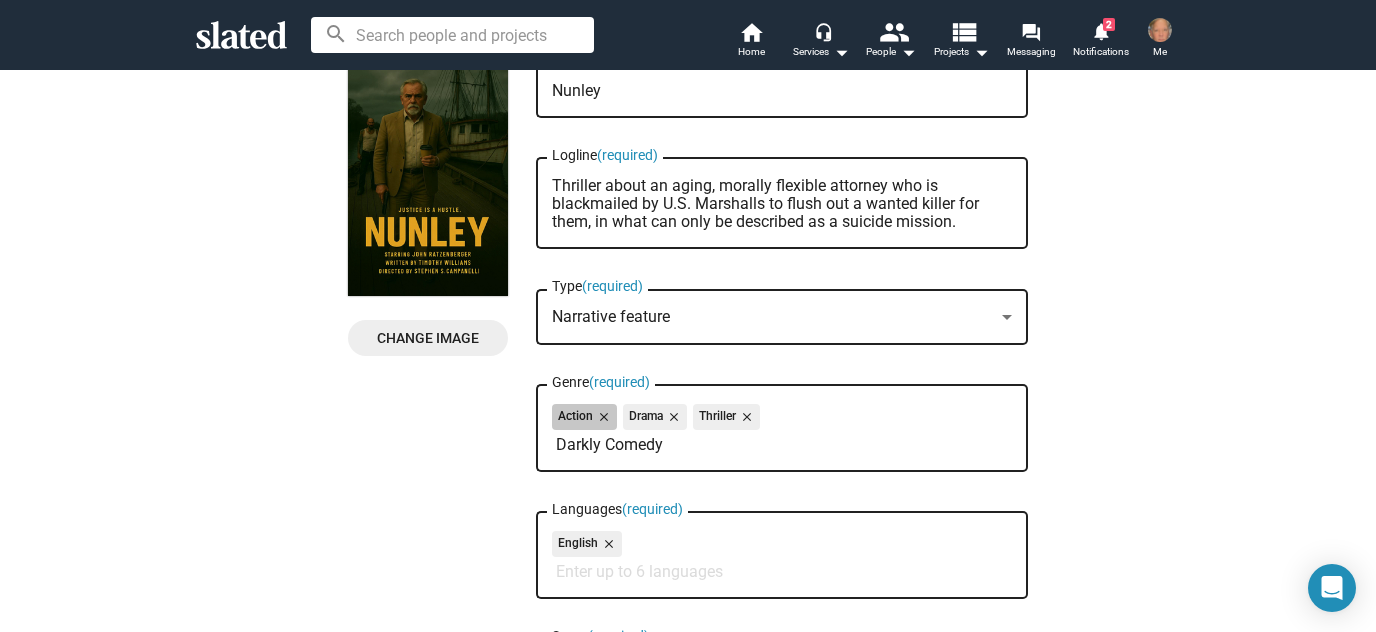 click on "Action close Drama close Thriller close" at bounding box center [782, 420] 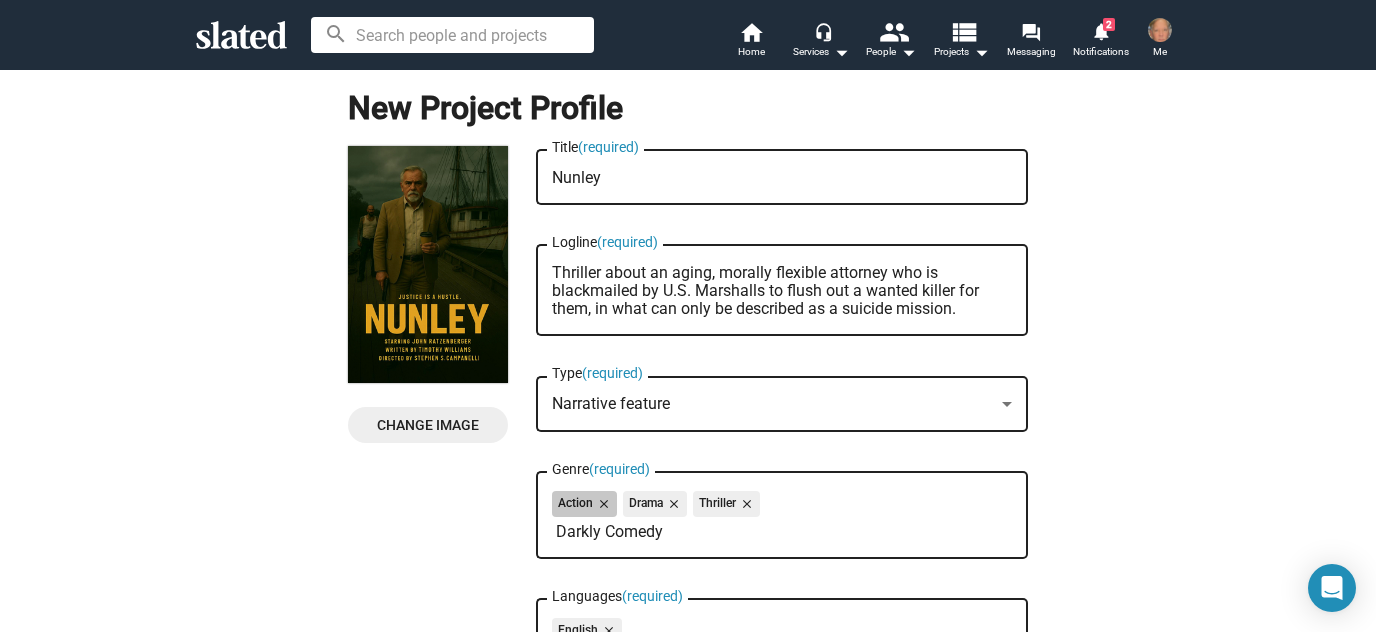 scroll, scrollTop: 0, scrollLeft: 0, axis: both 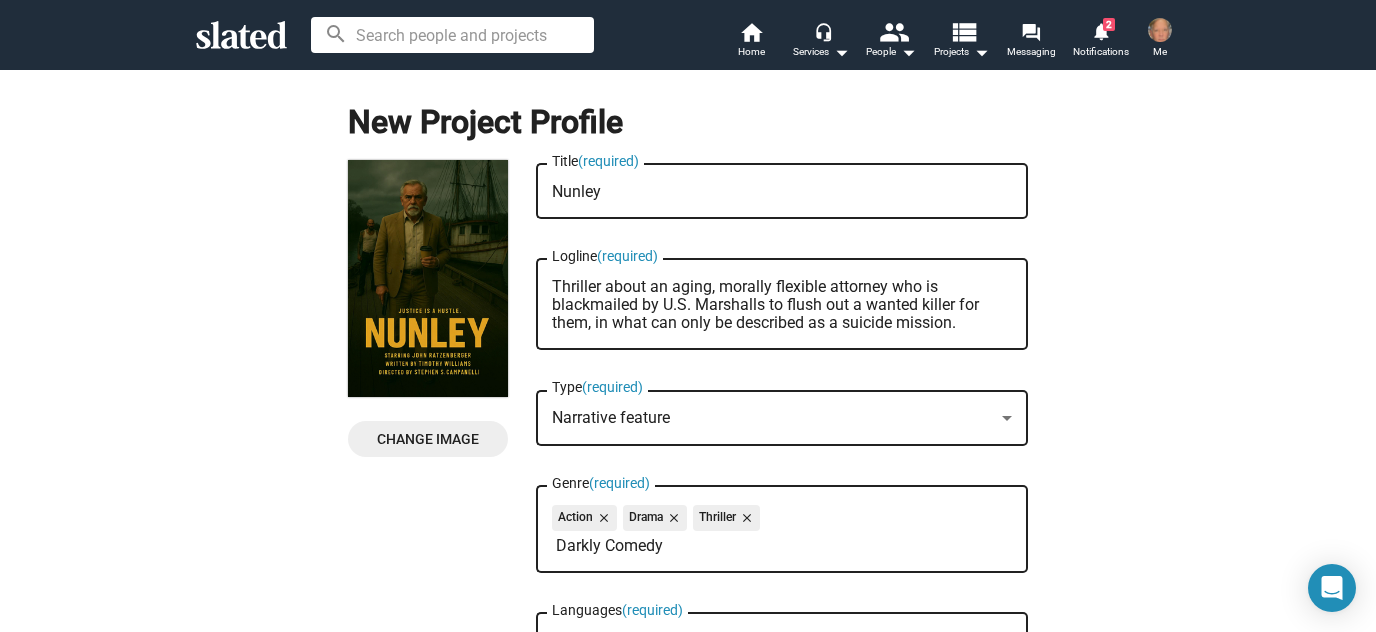 click on "Thriller about an aging, morally flexible attorney who is blackmailed by U.S. Marshalls to flush out a wanted killer for them, in what can only be described as a suicide mission." at bounding box center (782, 305) 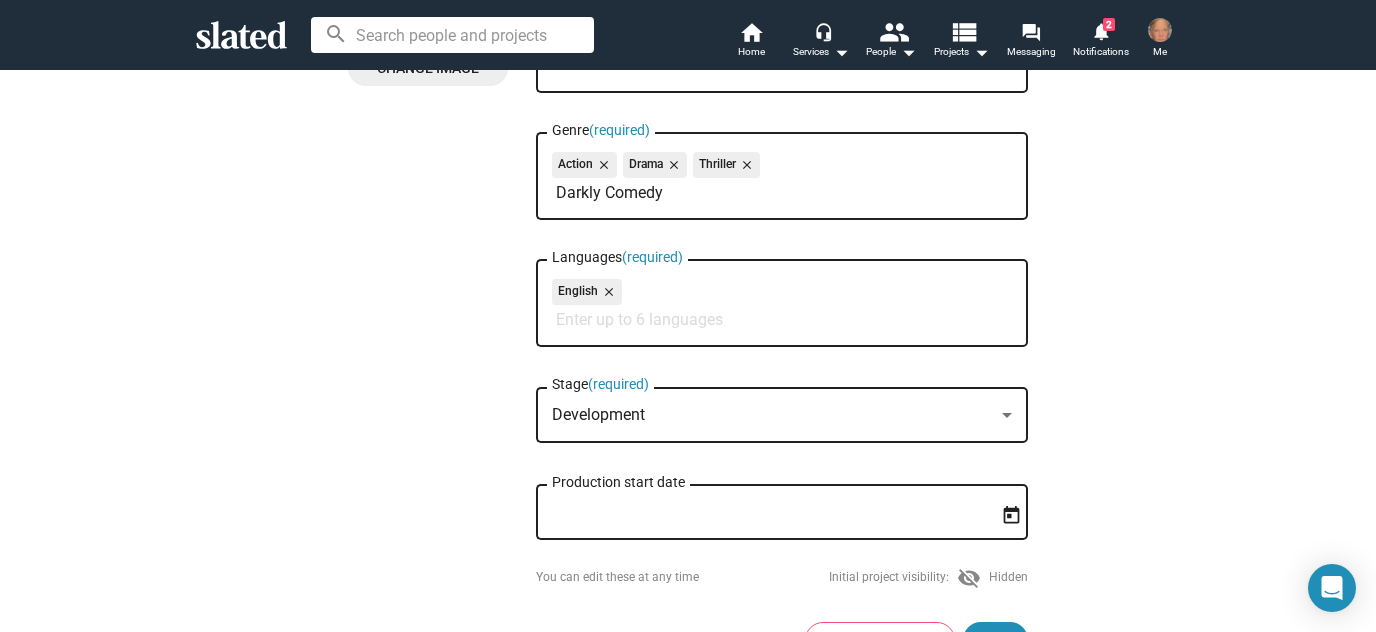 scroll, scrollTop: 590, scrollLeft: 0, axis: vertical 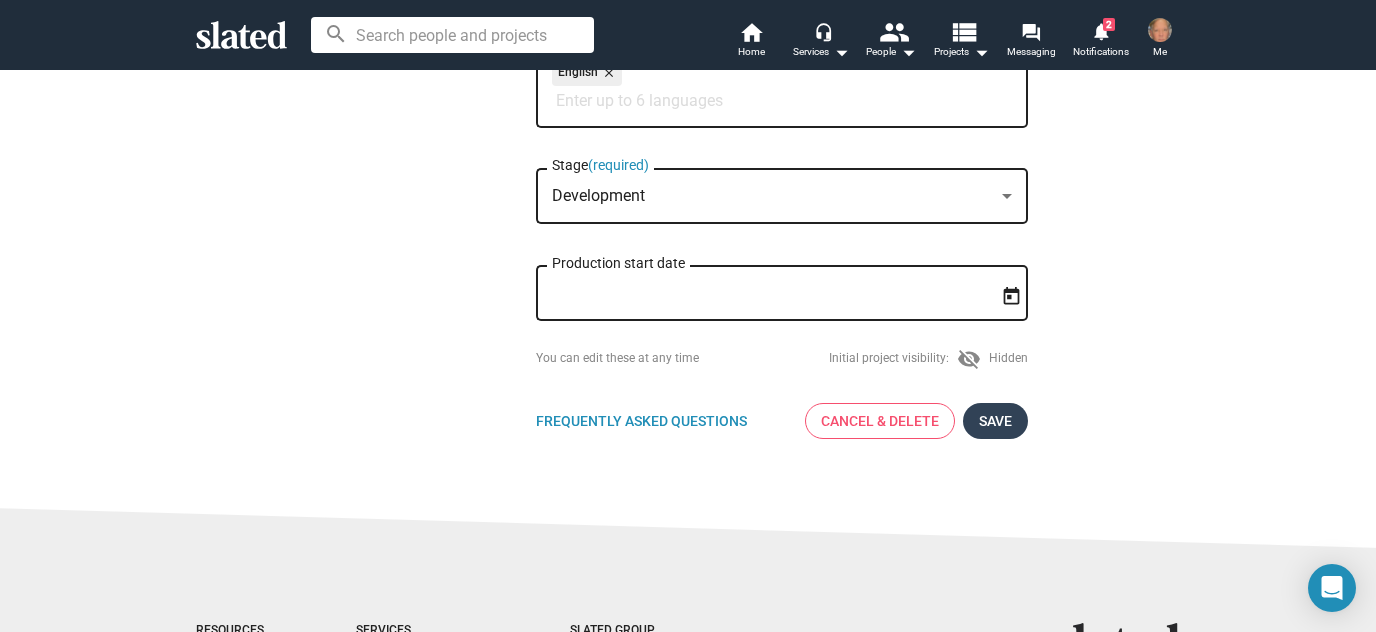 type on "Character-driven darkly-comedic thriller about an aging, morally flexible attorney who is blackmailed by U.S. Marshalls to flush out a wanted killer for them, in what can only be described as a suicide mission." 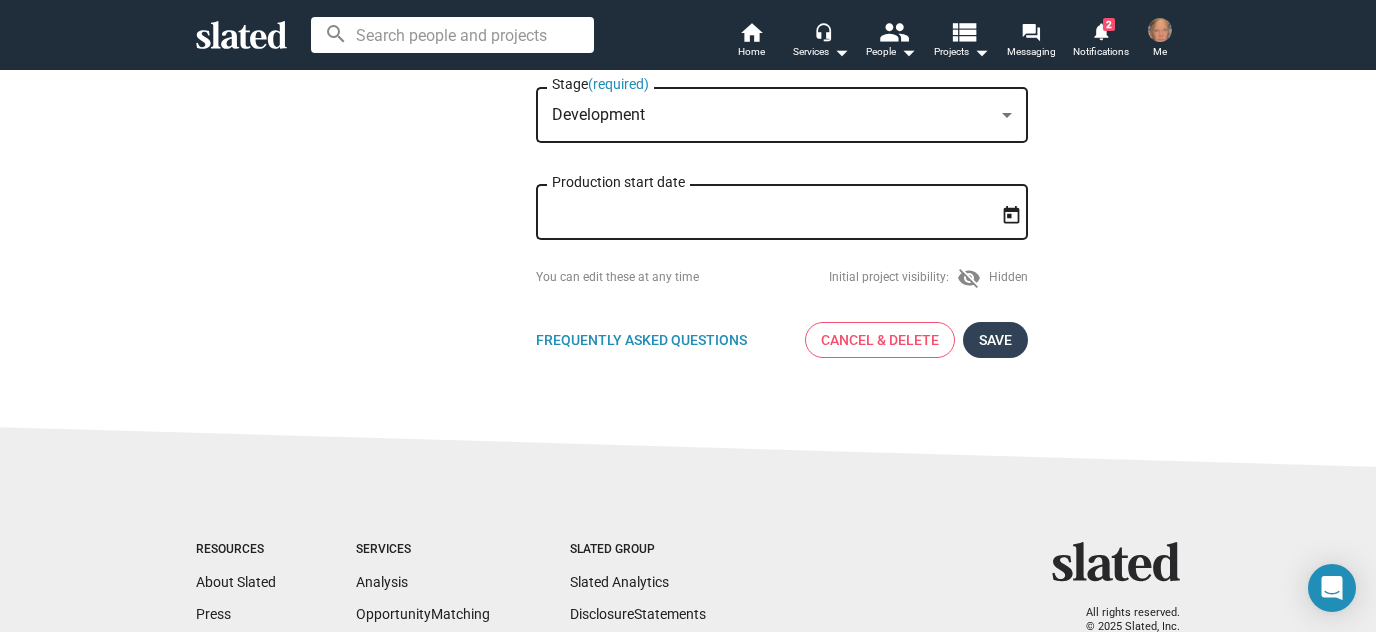 scroll, scrollTop: 706, scrollLeft: 0, axis: vertical 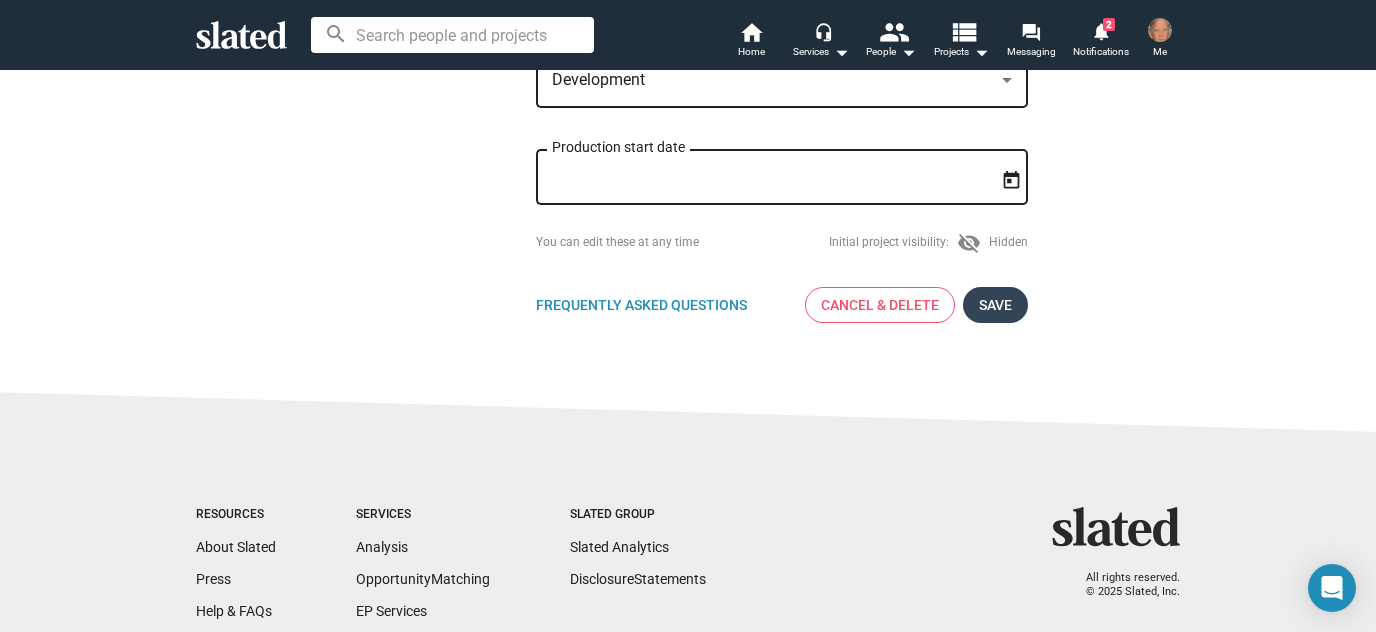 click on "Save" 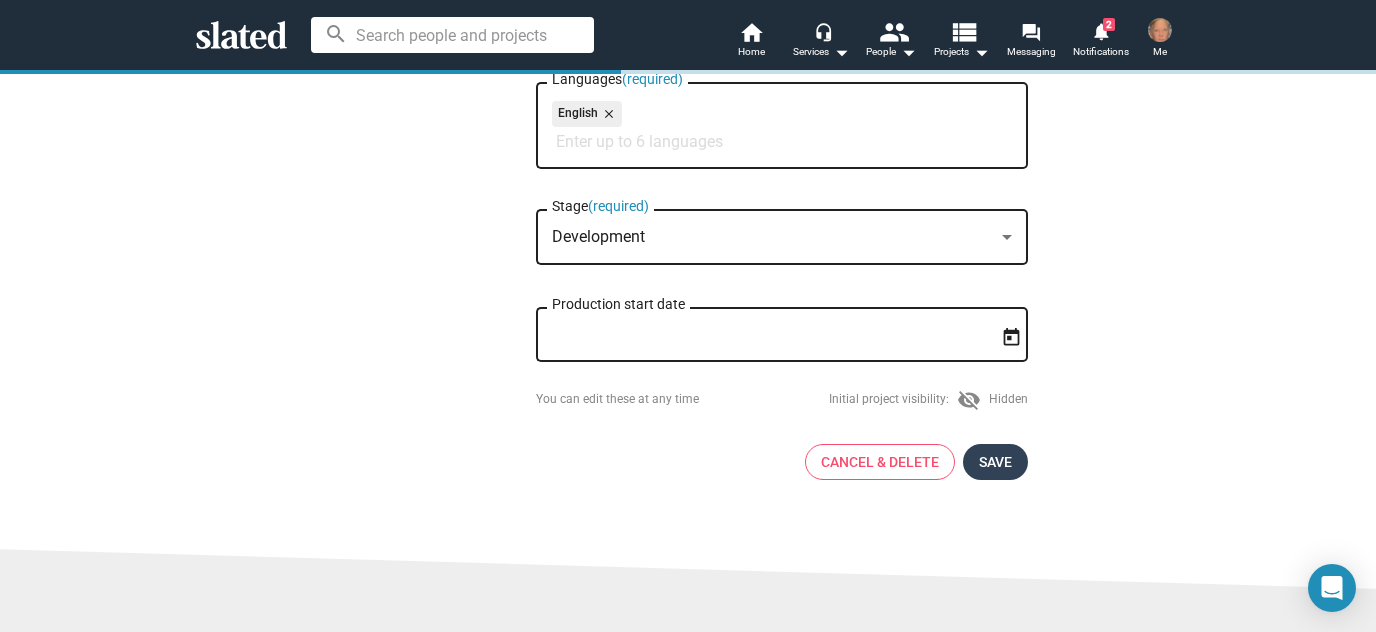 scroll, scrollTop: 867, scrollLeft: 0, axis: vertical 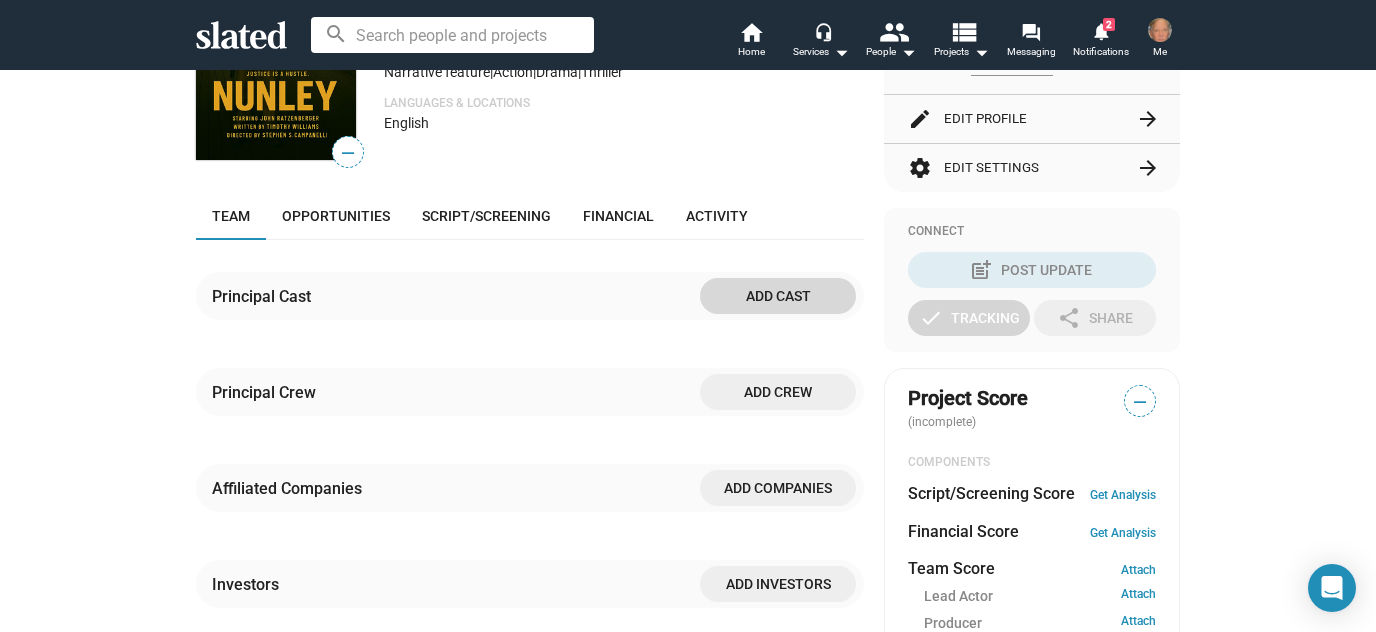 click on "Add cast" 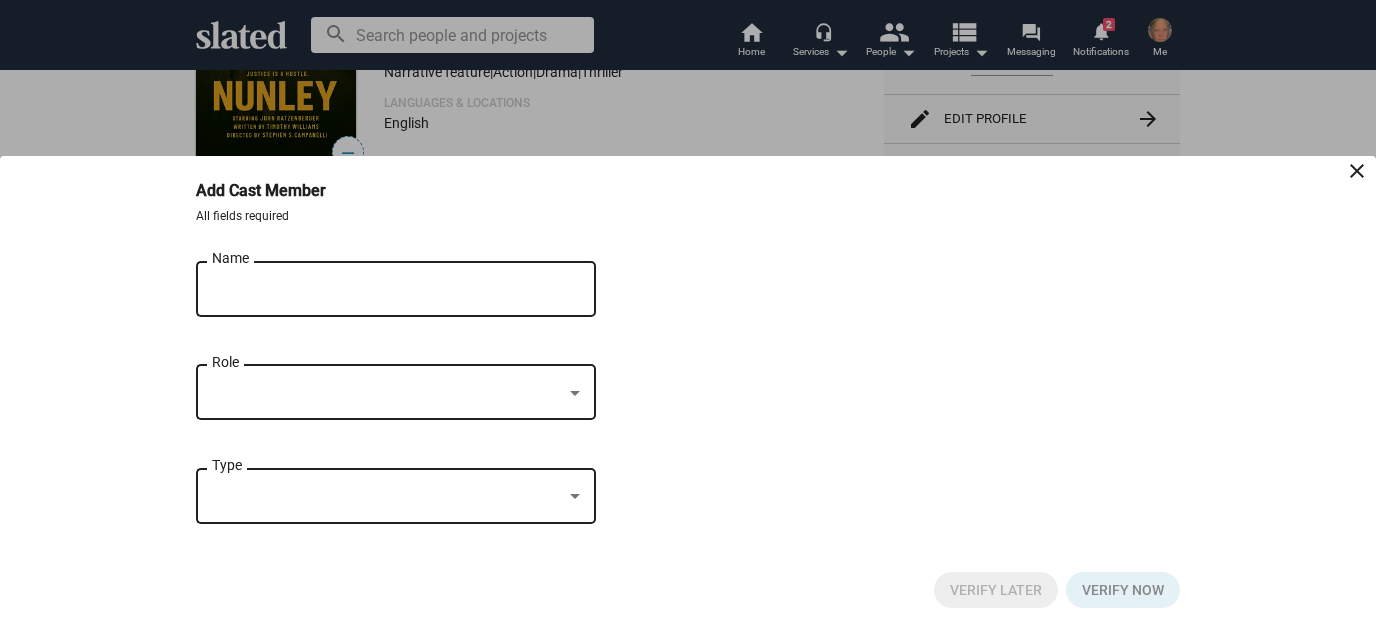 click on "Name" at bounding box center [382, 290] 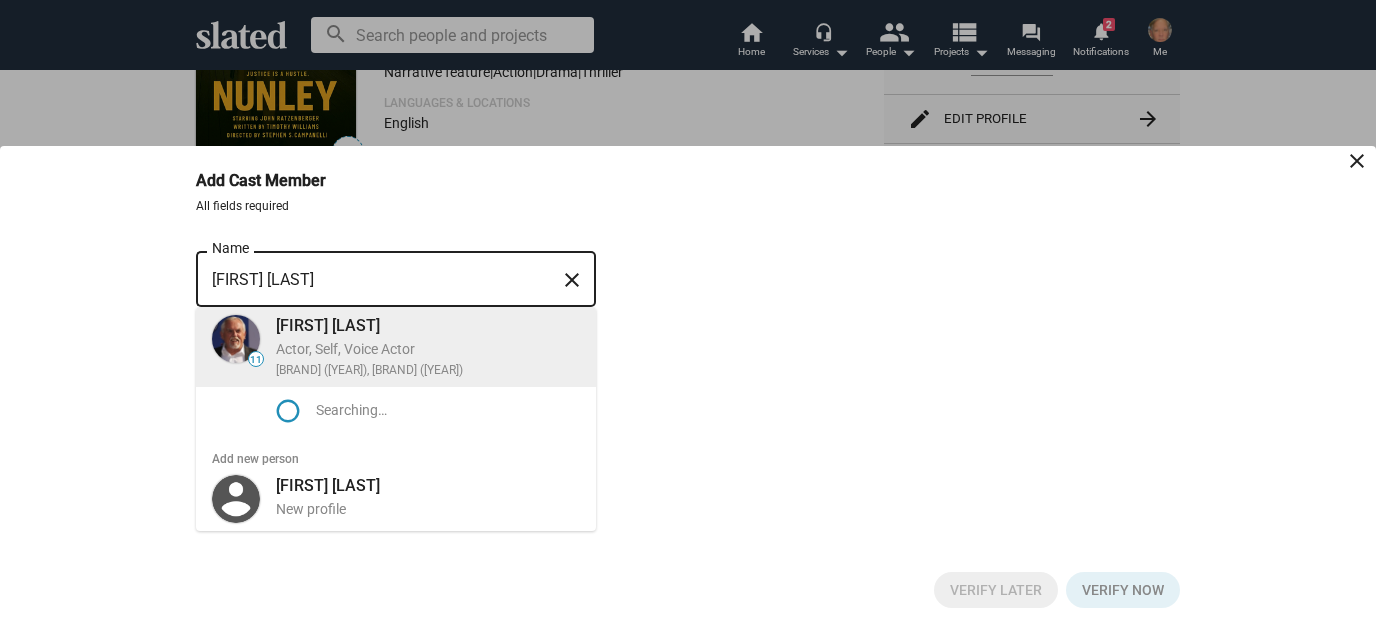 type on "[FIRST] [LAST]" 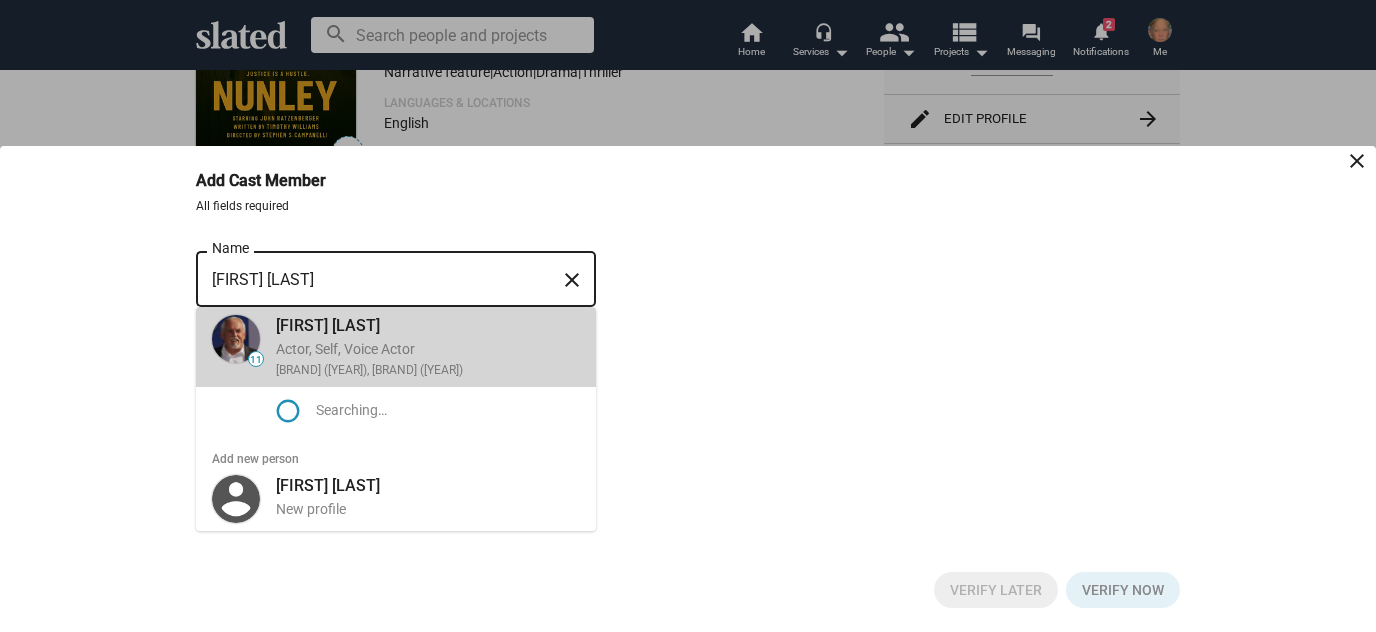 click on "[FIRST] [LAST]" at bounding box center (428, 325) 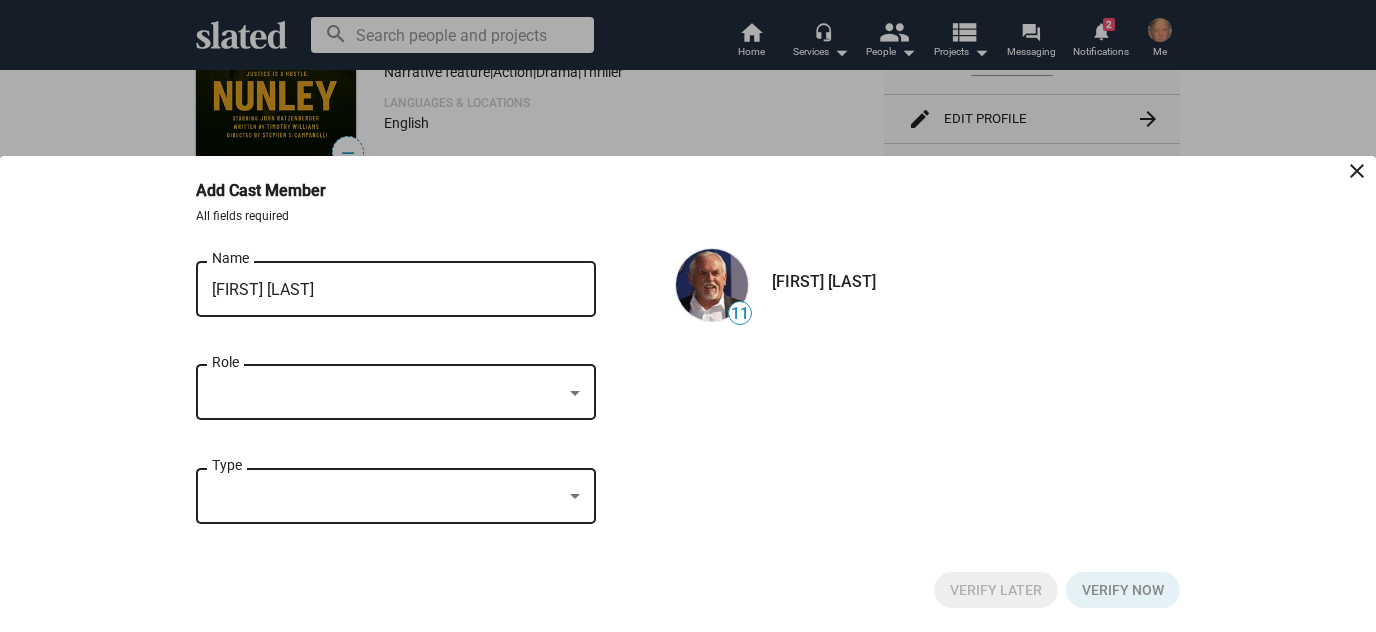 click on "Role" 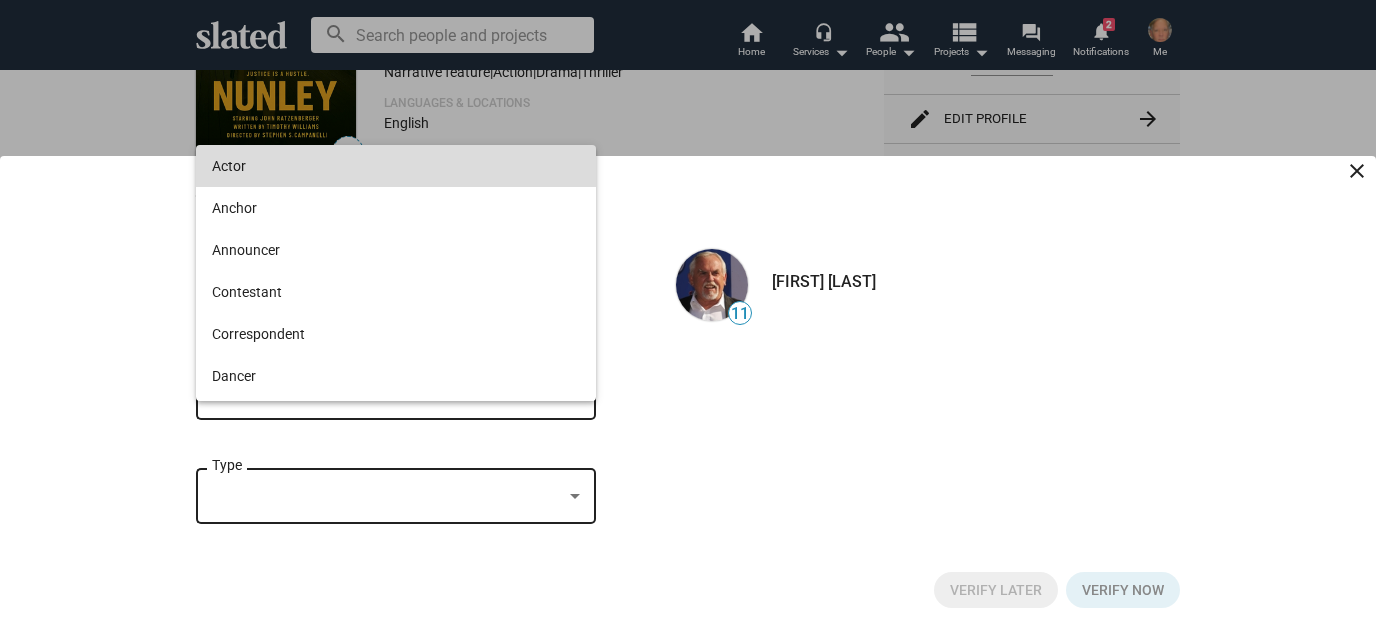 click on "Actor" at bounding box center [396, 166] 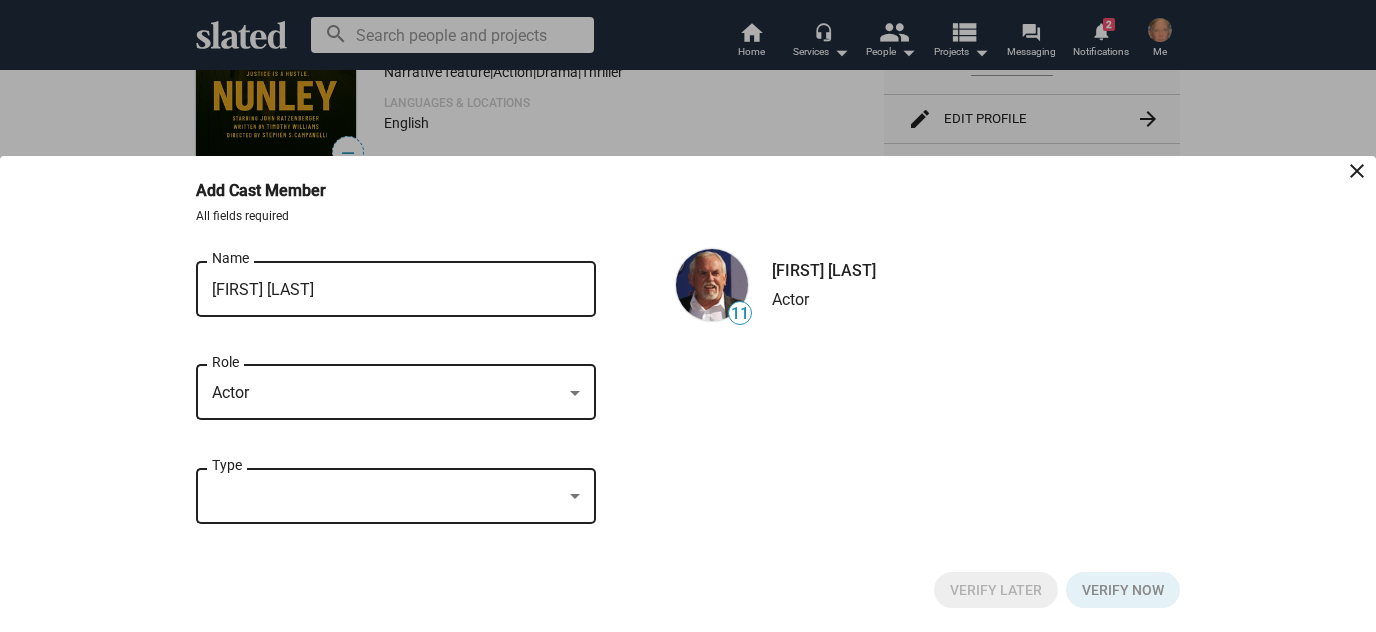 click on "Type" 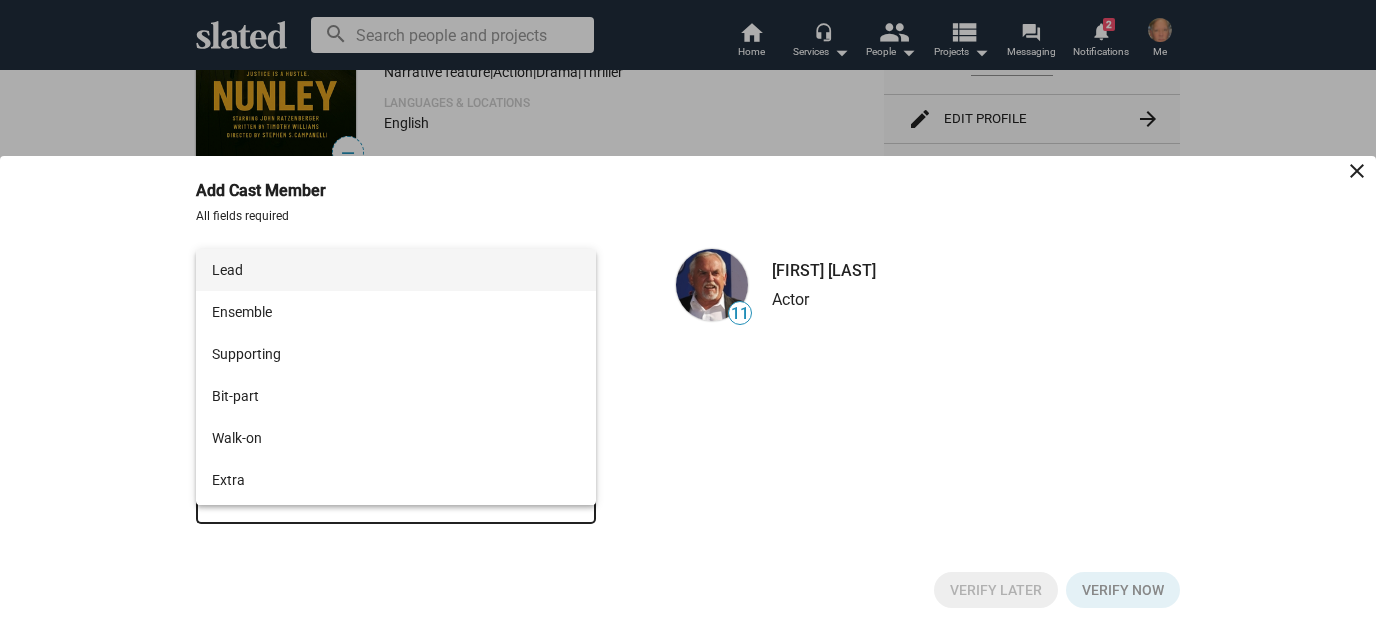 click on "Lead" at bounding box center [396, 270] 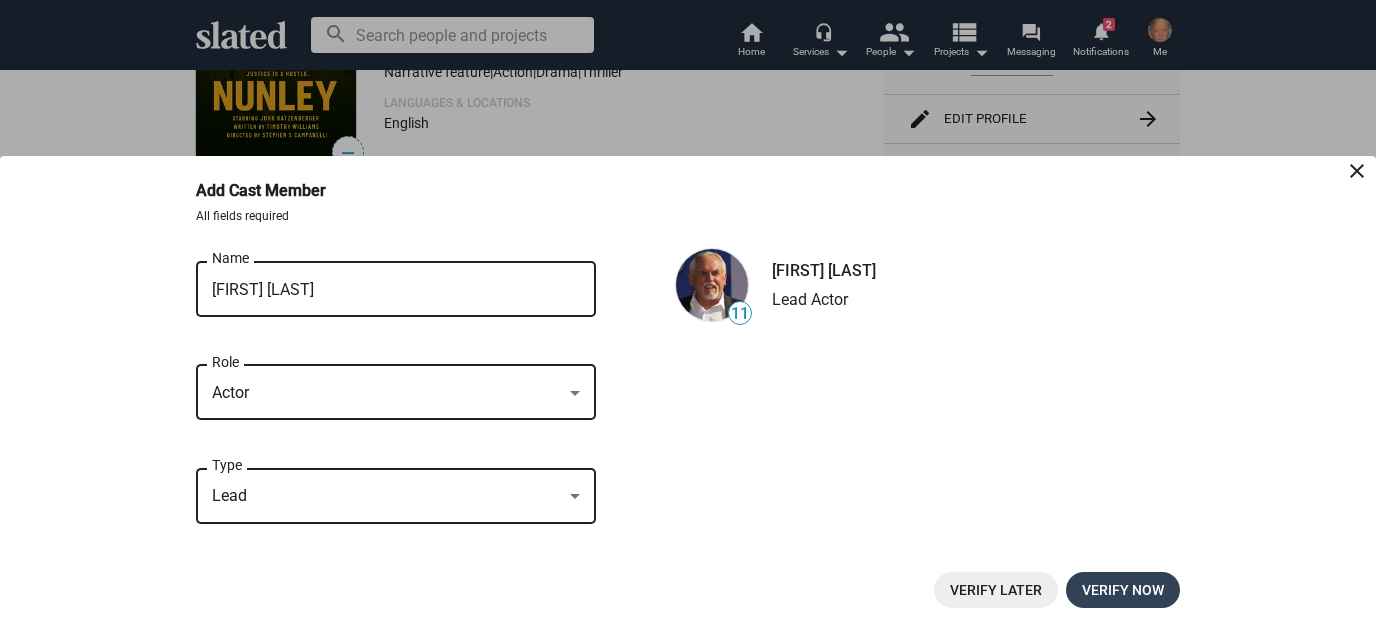 click on "Verify now" at bounding box center [1123, 590] 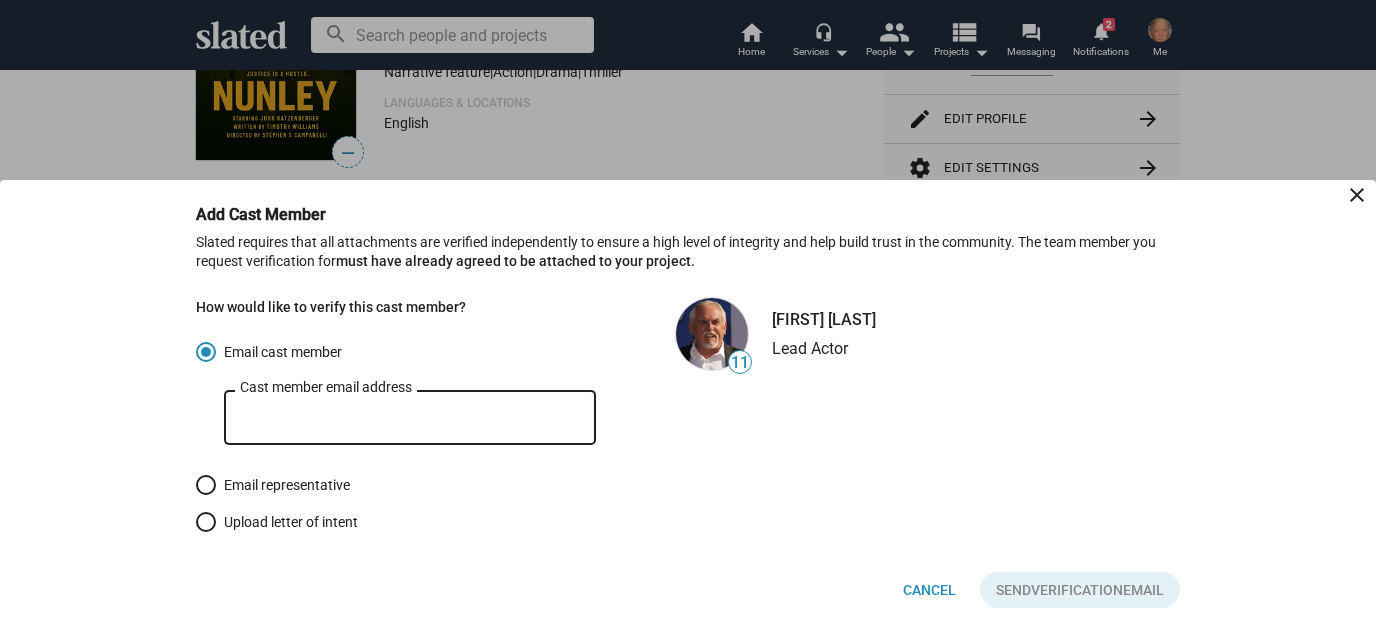 type on "[EMAIL]" 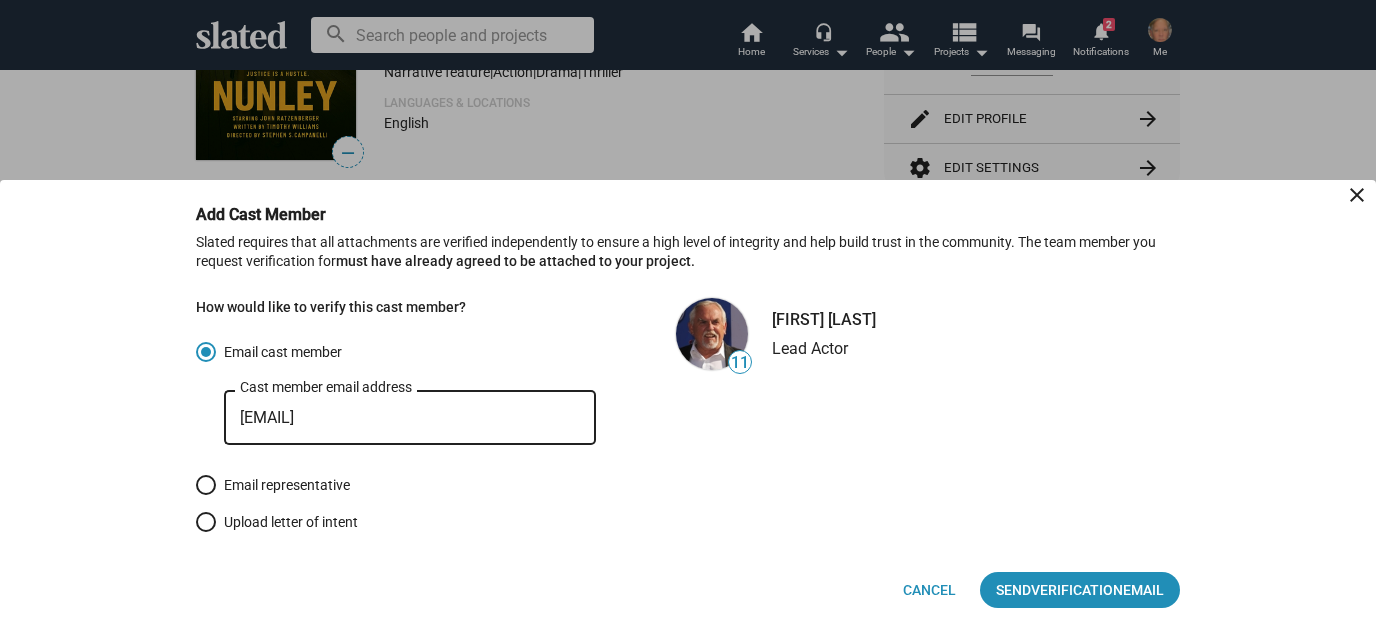 click at bounding box center [206, 485] 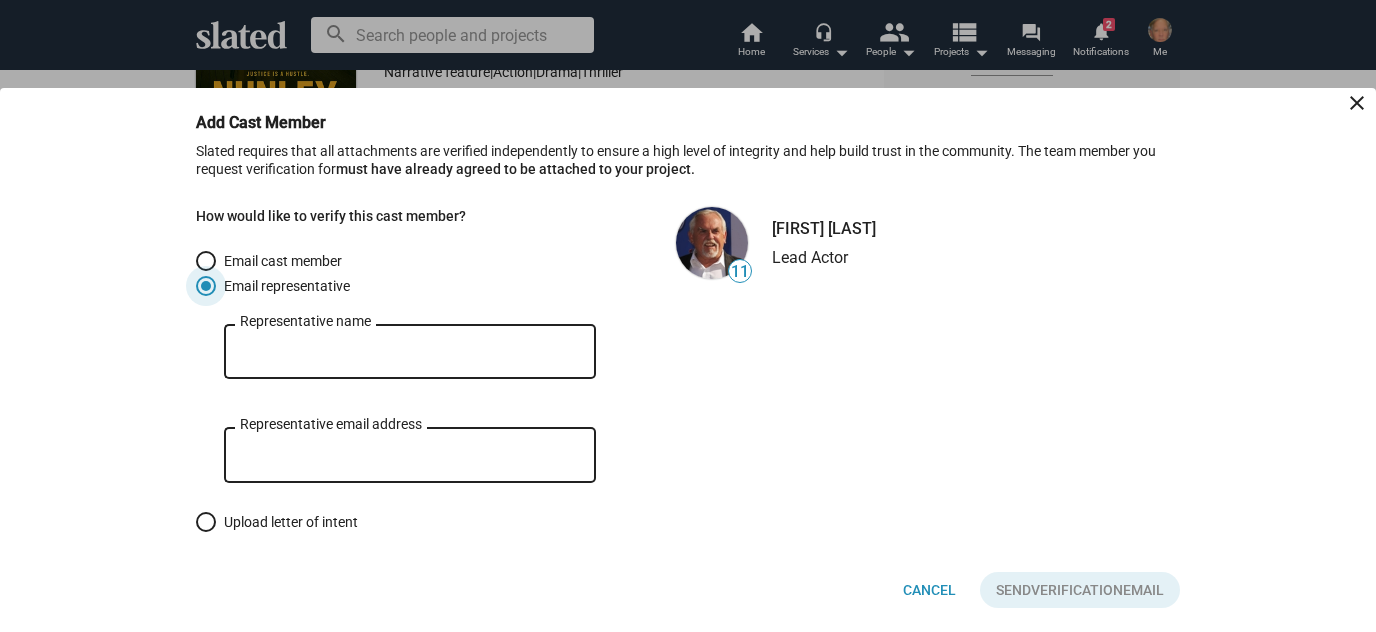click on "Representative name" at bounding box center (410, 352) 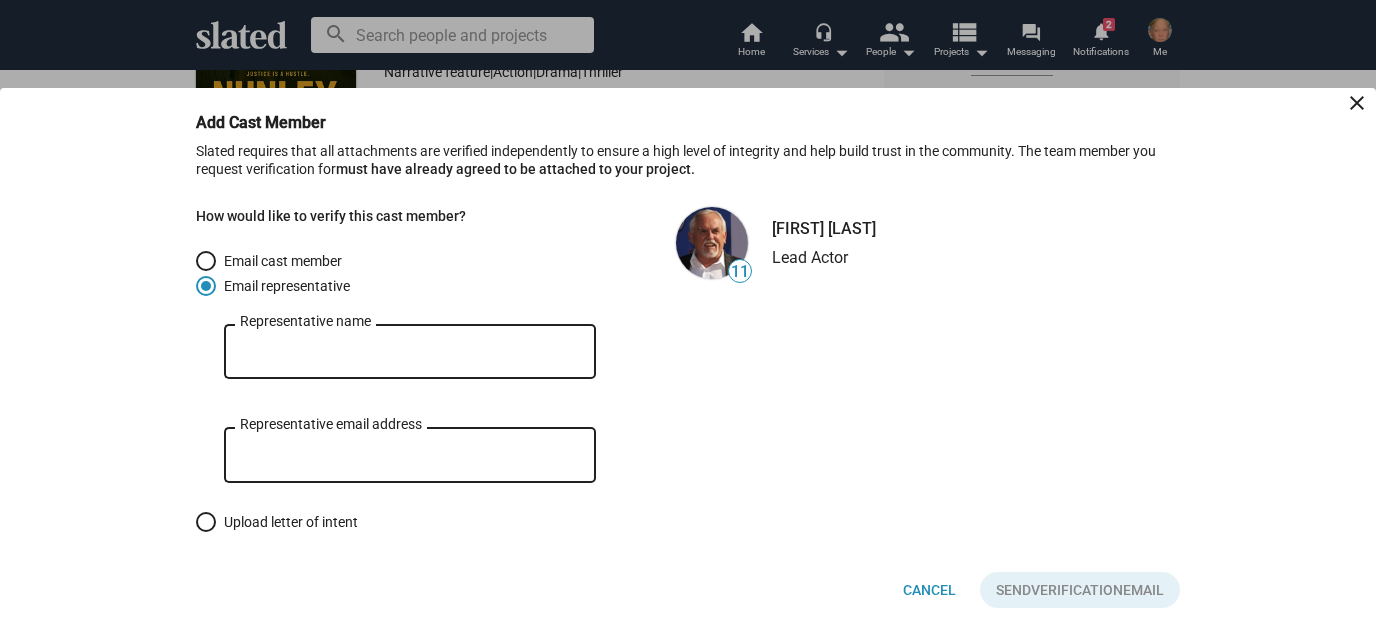 click on "Representative name" at bounding box center (410, 352) 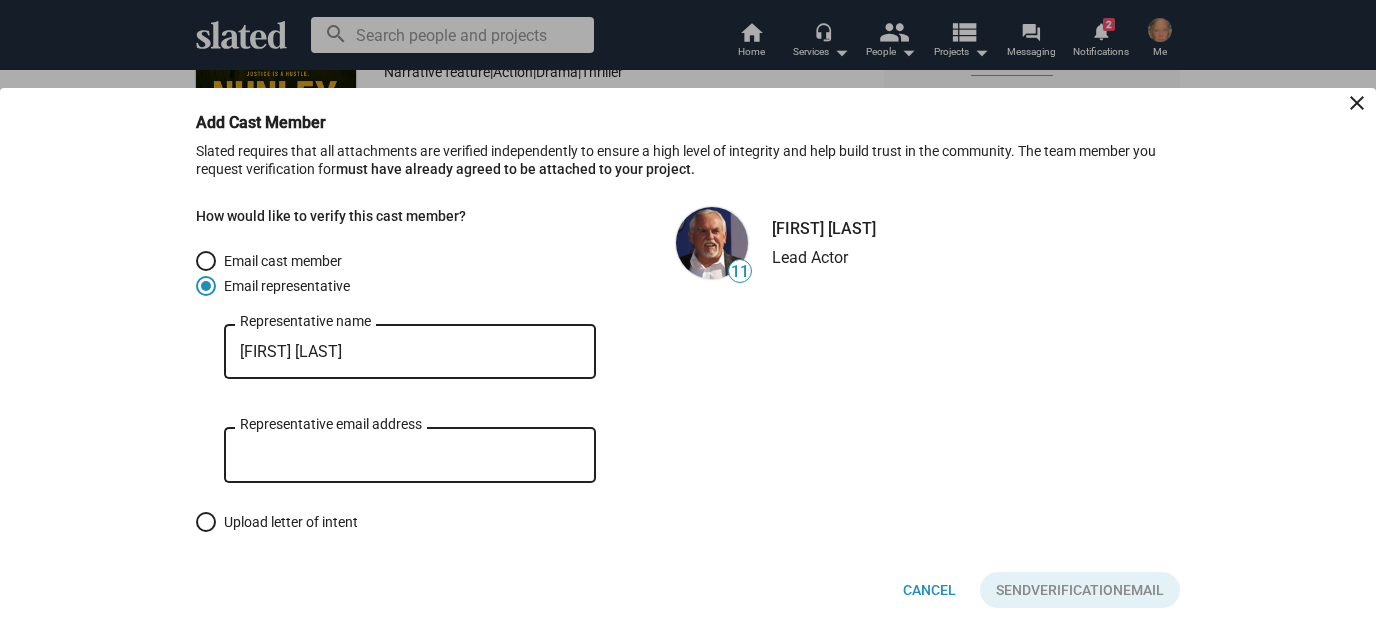 type on "[FIRST] [LAST]" 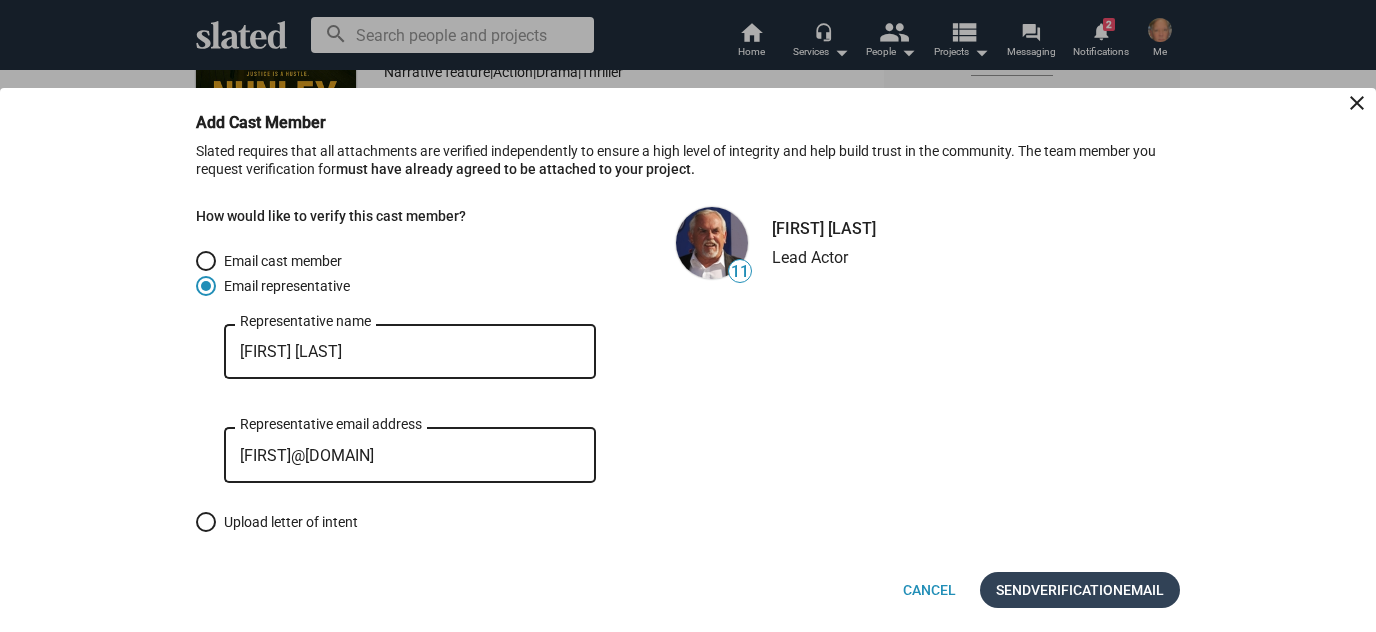 type on "[FIRST]@[DOMAIN]" 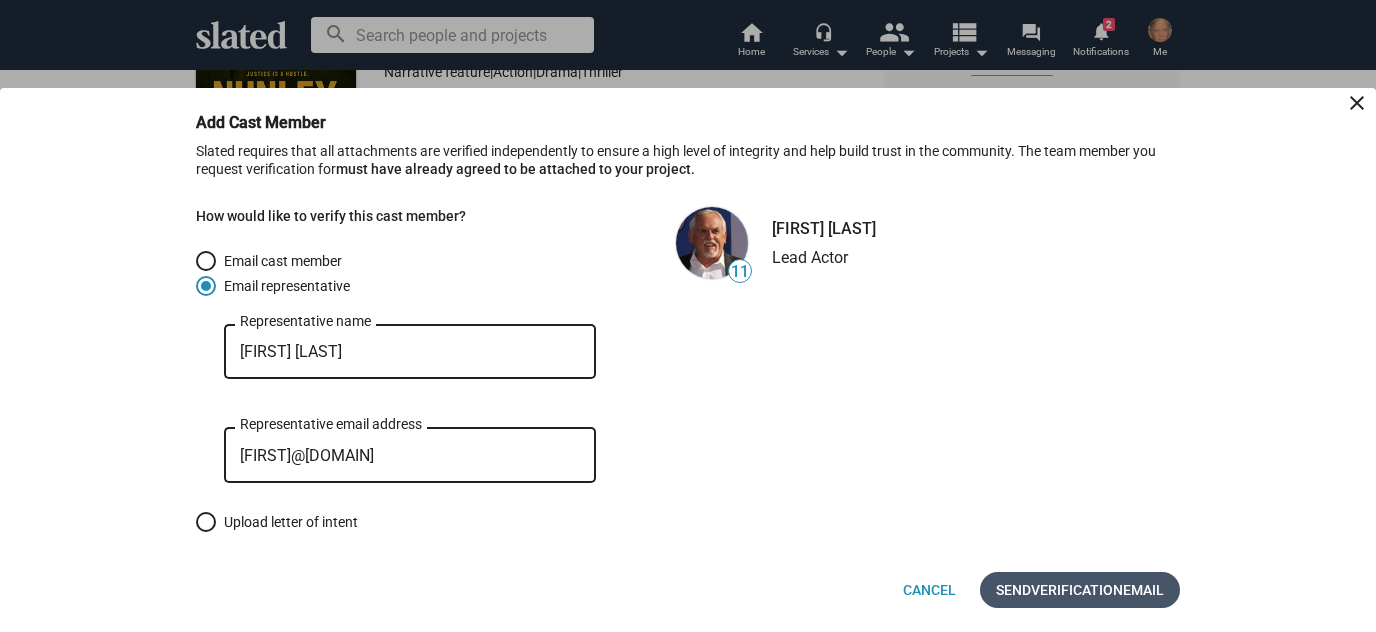 click on "Verification" at bounding box center (1077, 590) 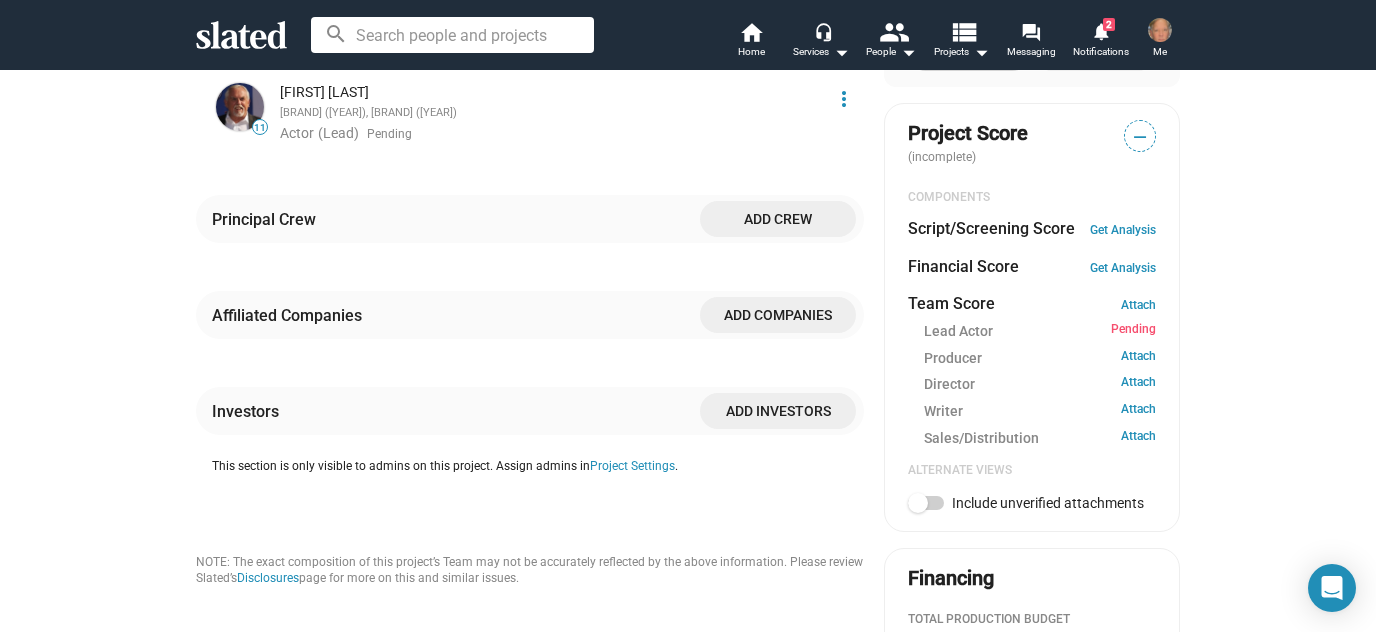 scroll, scrollTop: 602, scrollLeft: 0, axis: vertical 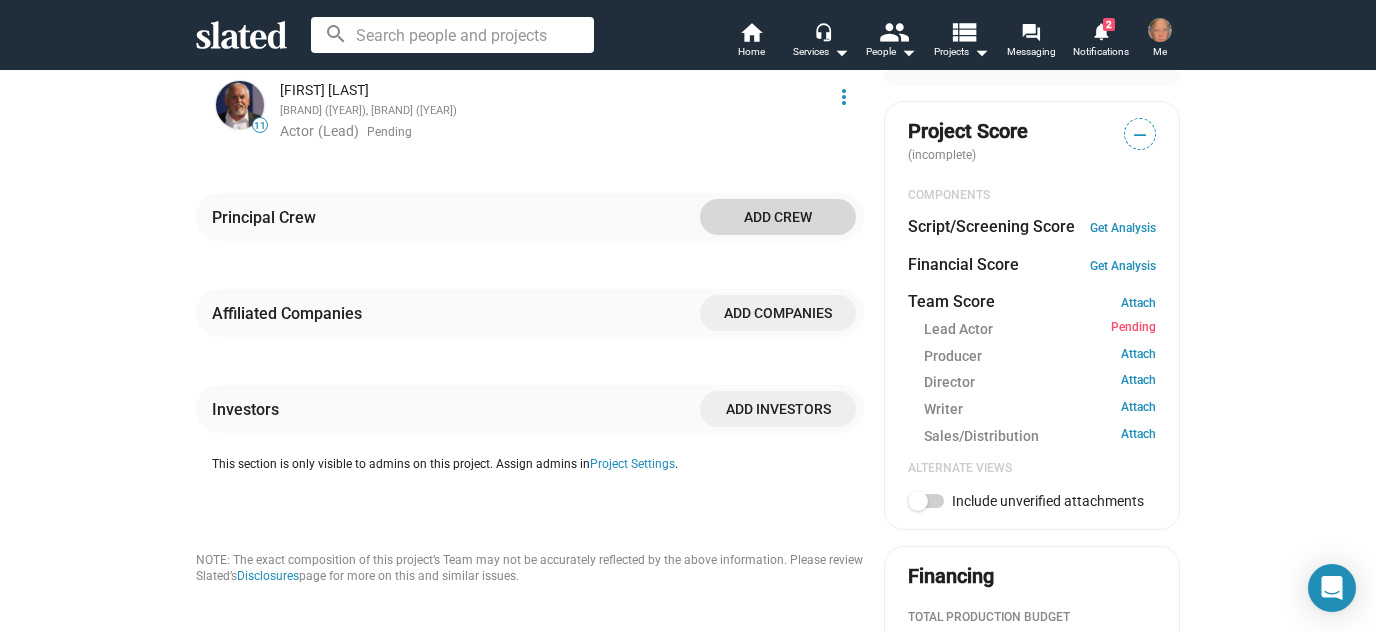 click on "Add crew" 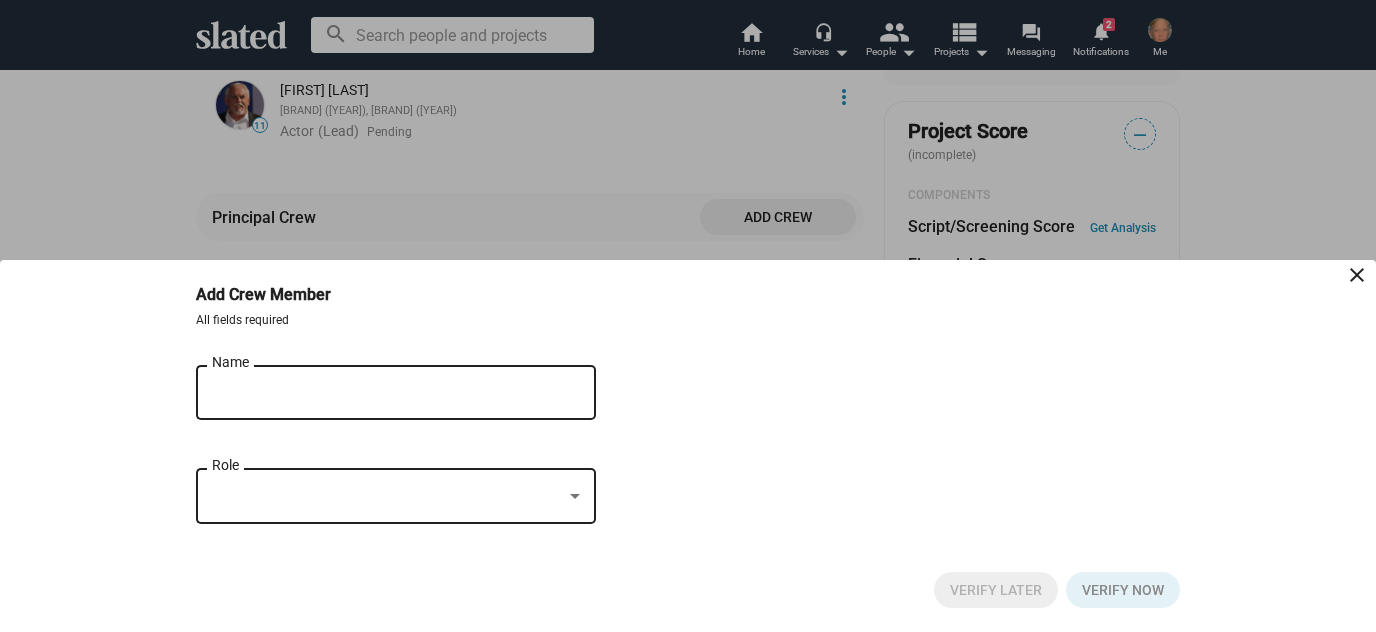 click on "Name" at bounding box center [382, 393] 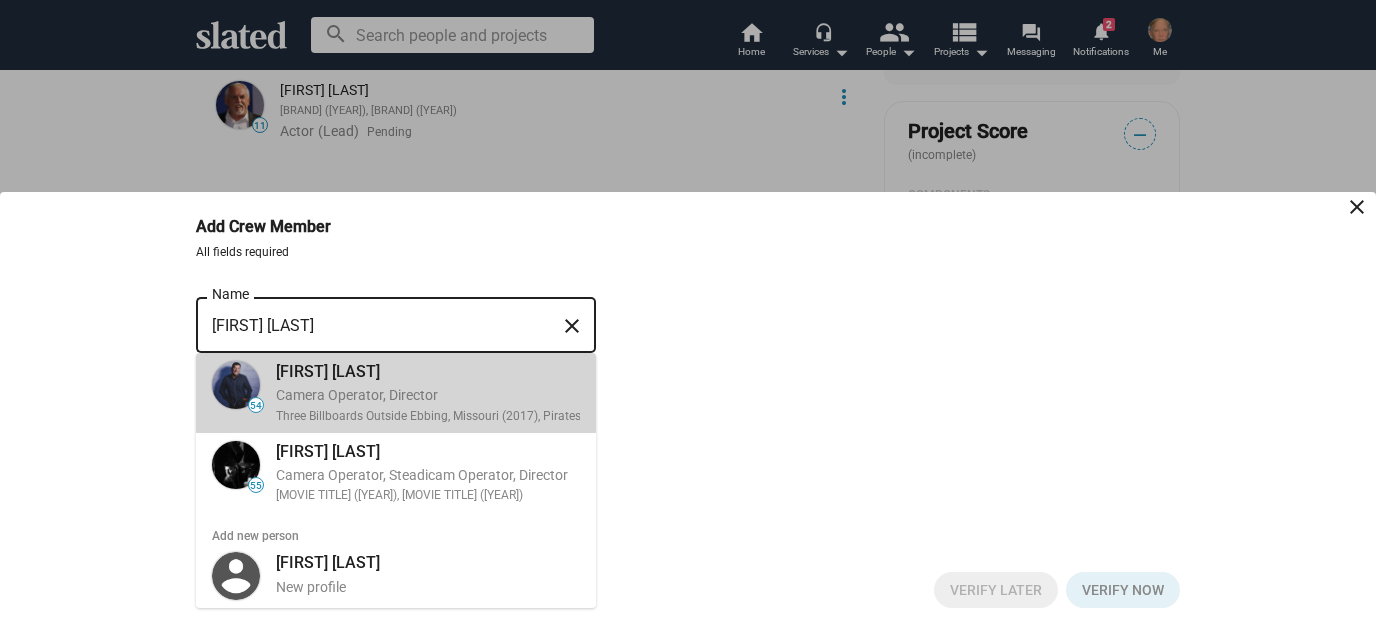 click on "Camera Operator, Director" at bounding box center [560, 395] 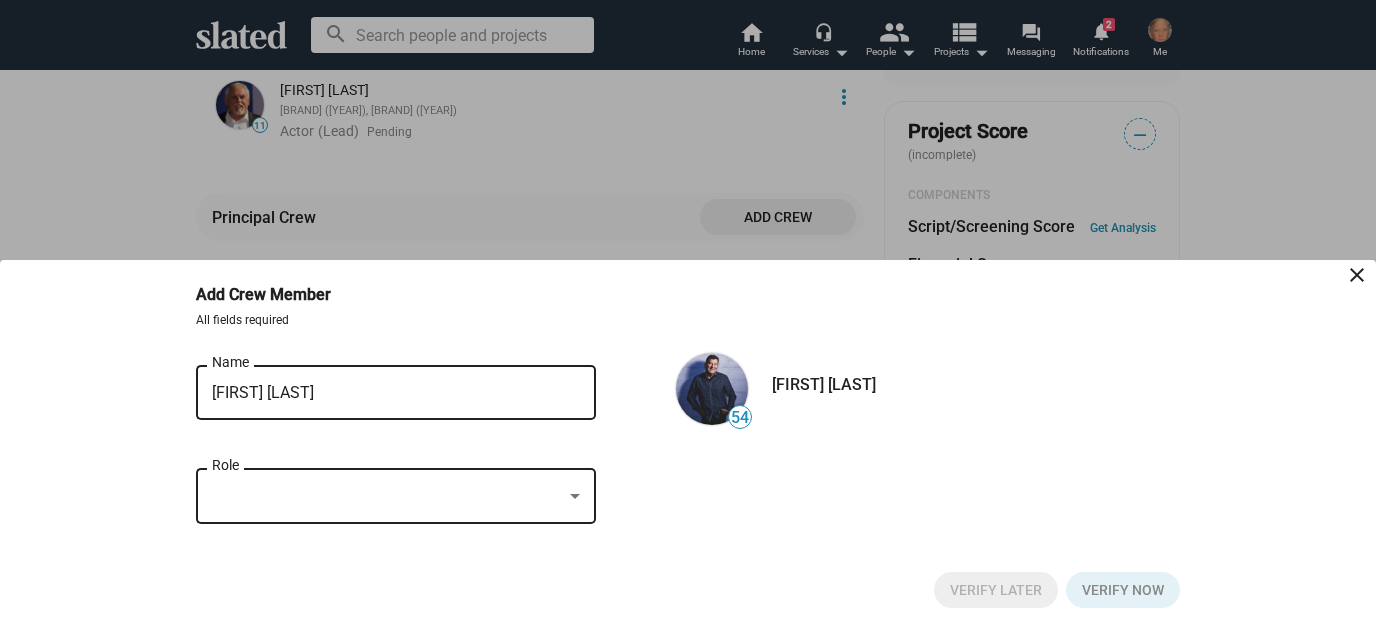 click at bounding box center (387, 496) 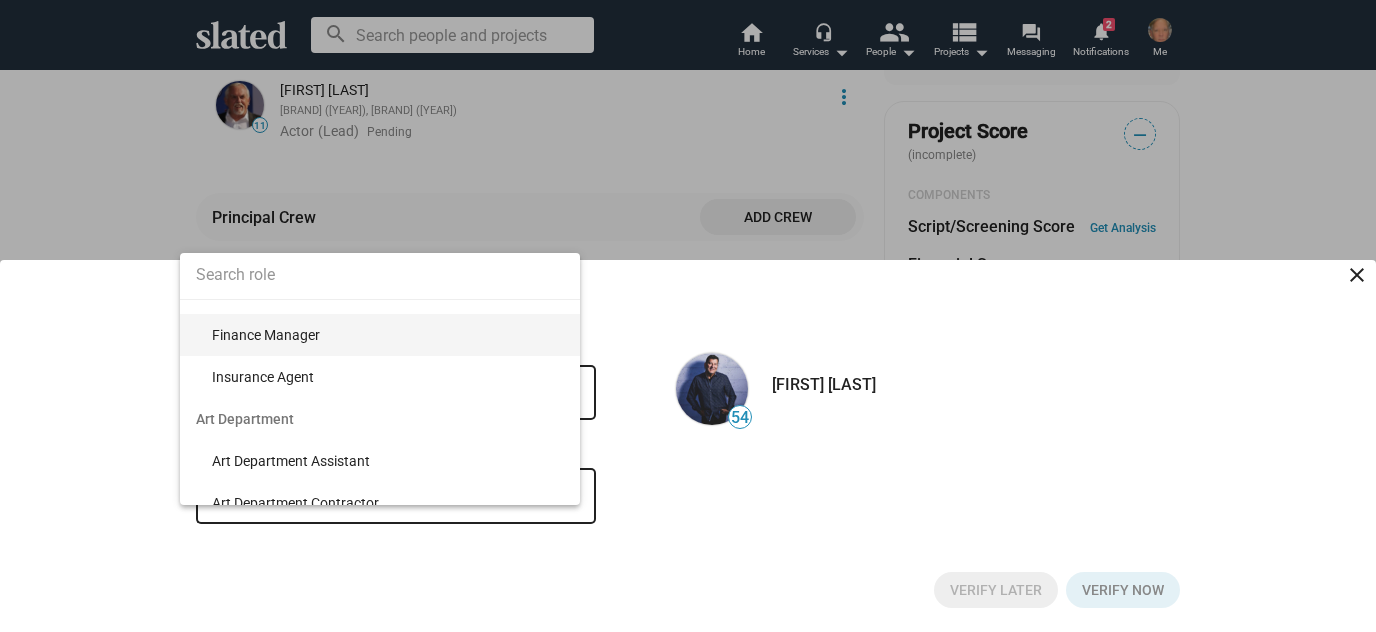 scroll, scrollTop: 0, scrollLeft: 0, axis: both 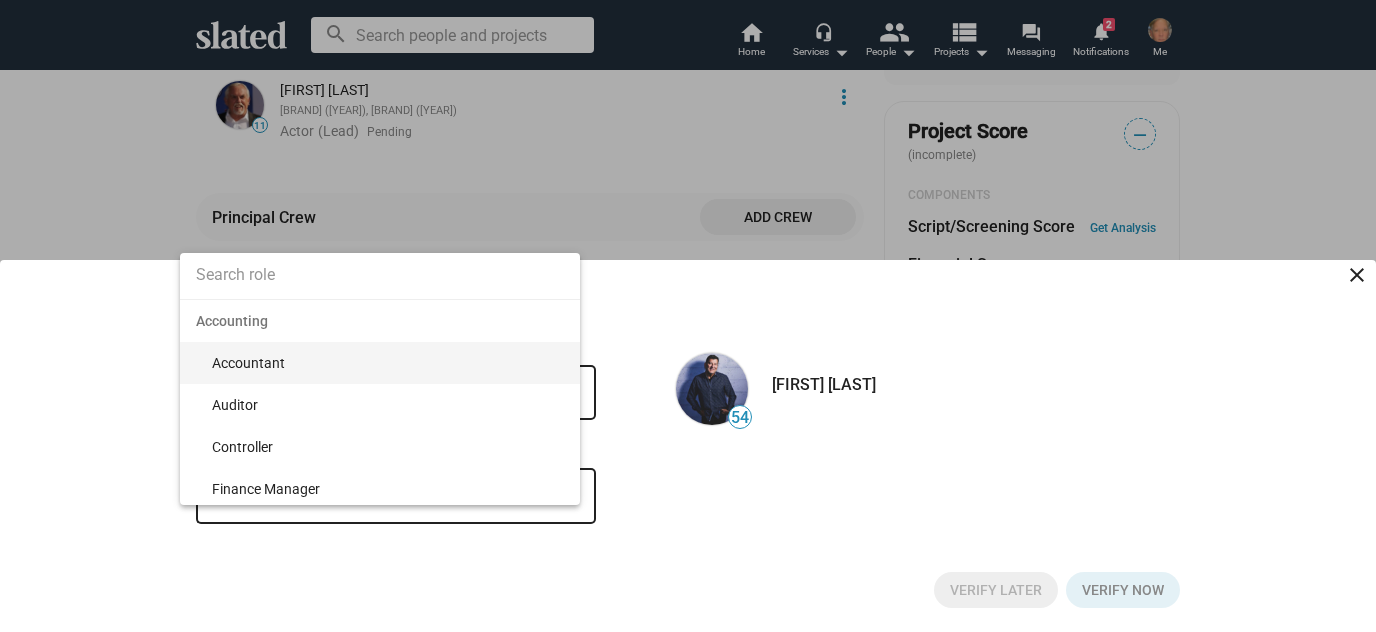 click at bounding box center (688, 316) 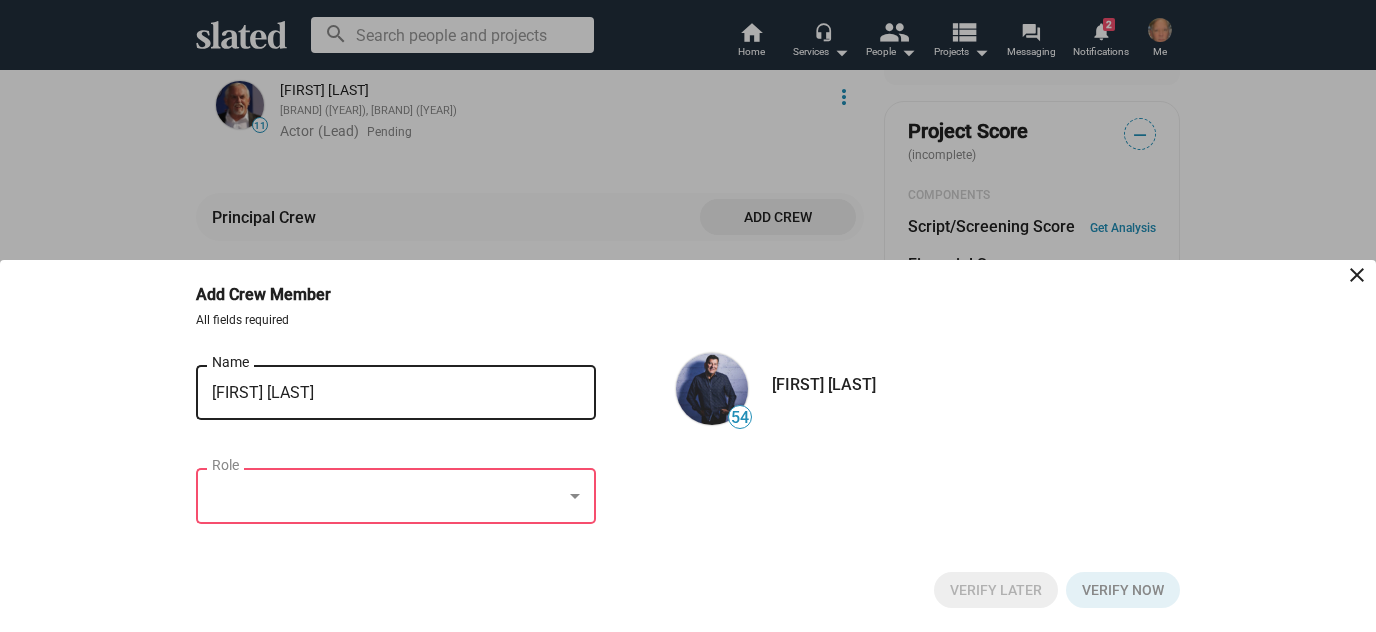 click at bounding box center (387, 496) 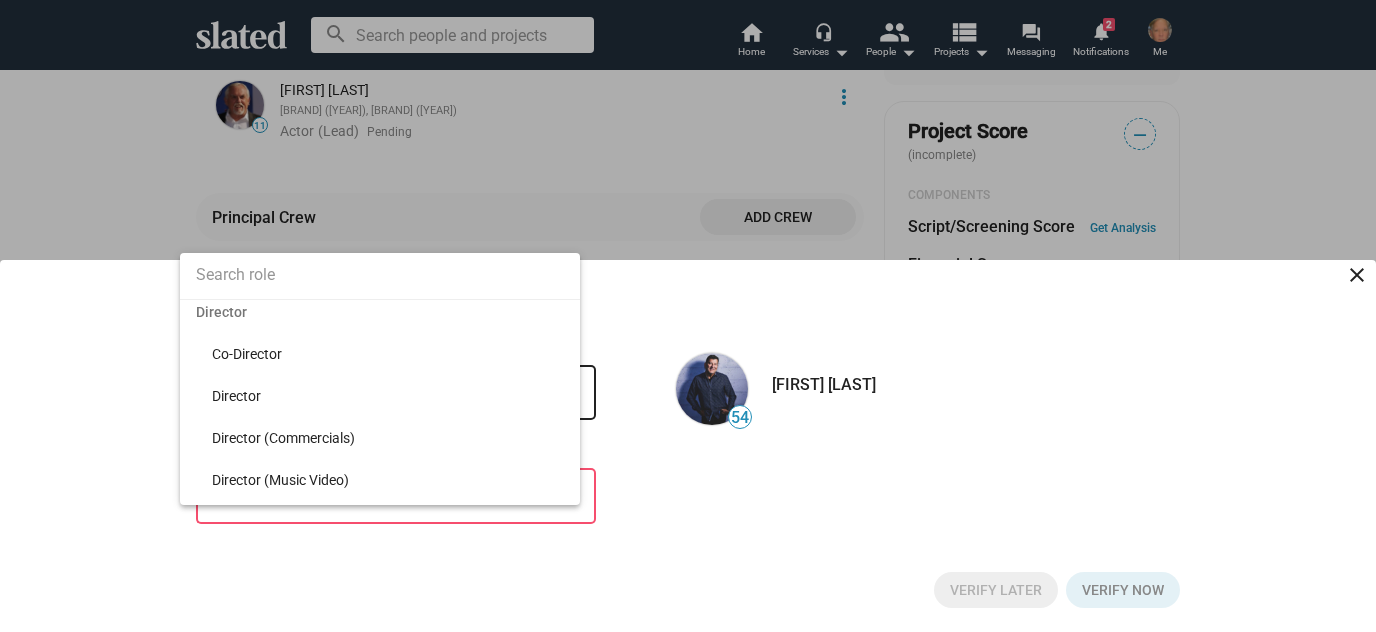 scroll, scrollTop: 5589, scrollLeft: 0, axis: vertical 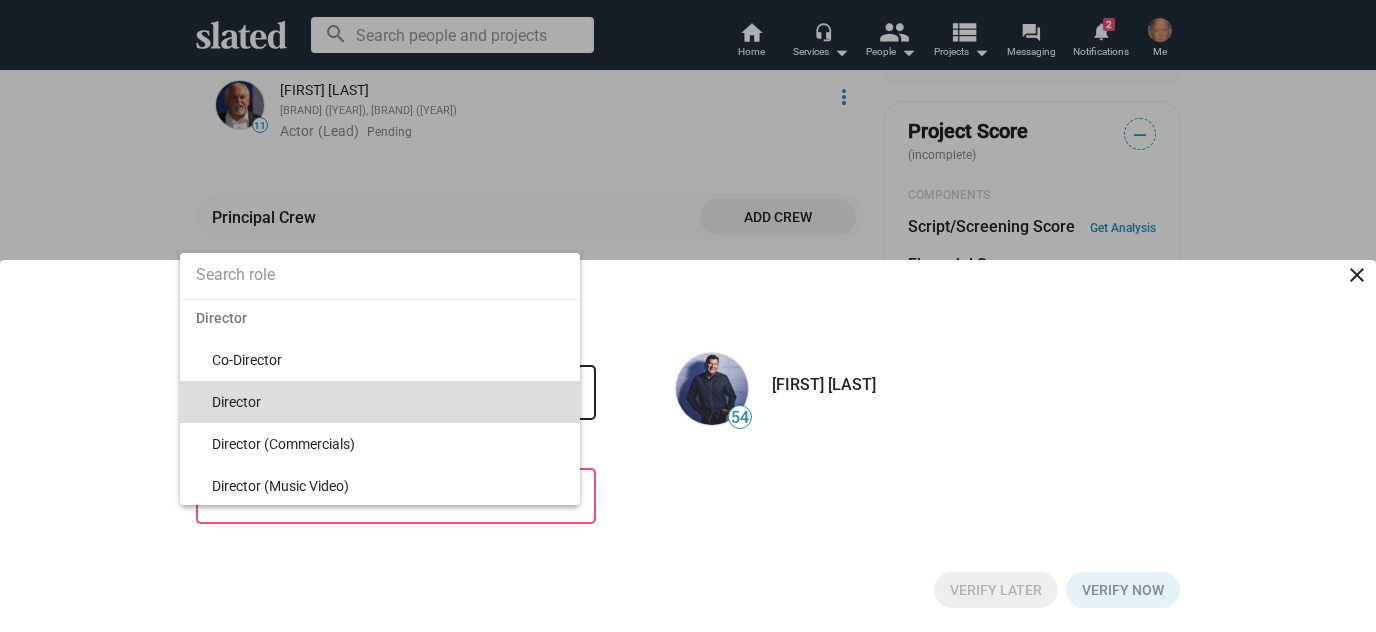 click on "Director" at bounding box center [388, 402] 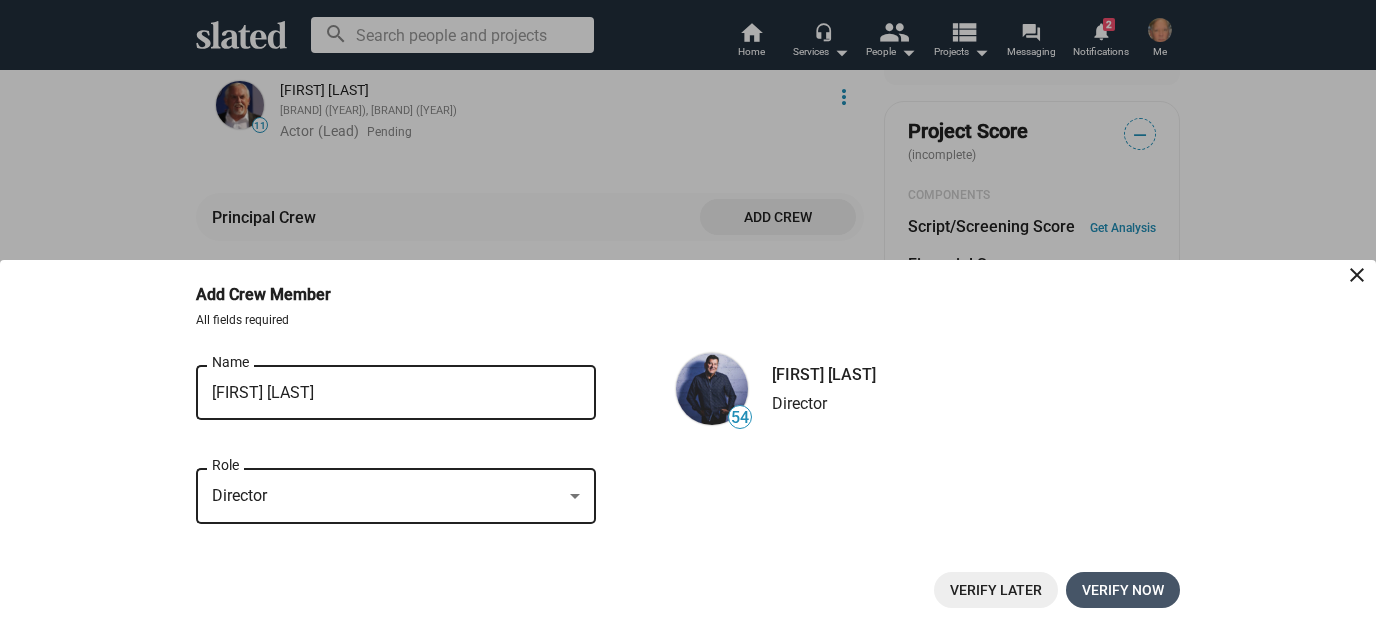 click on "Verify now" at bounding box center [1123, 590] 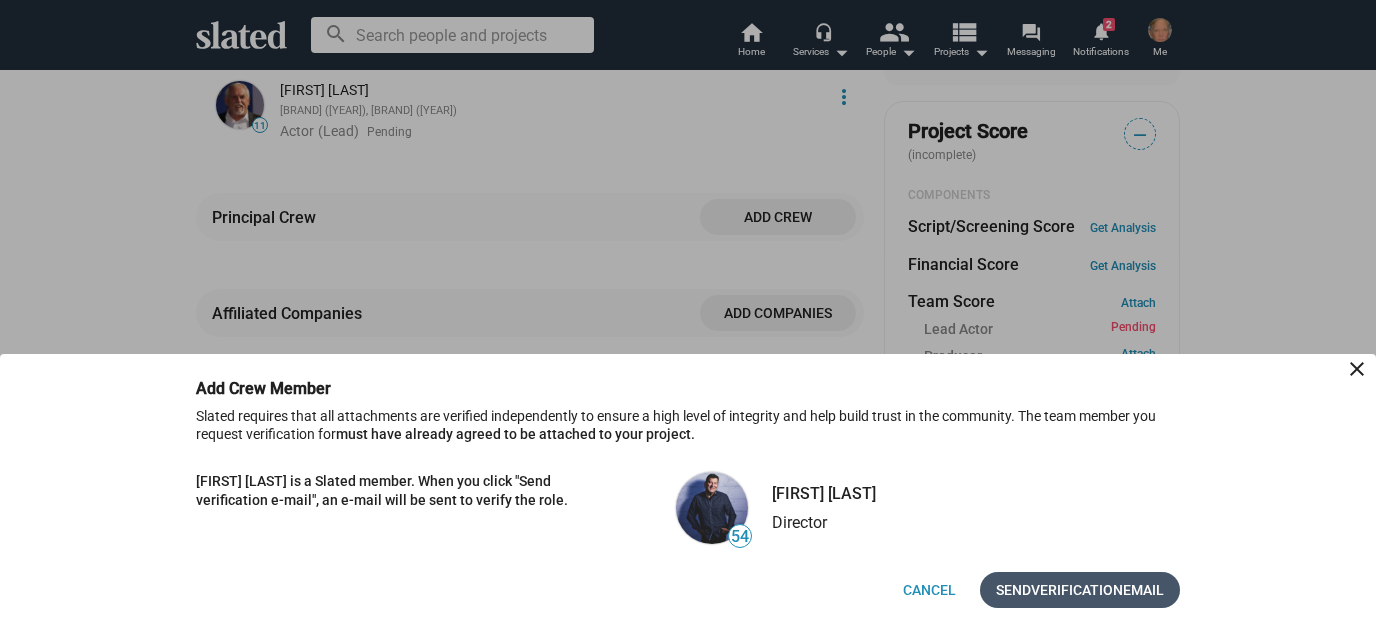 click on "Send  Verification  Email" at bounding box center [1080, 590] 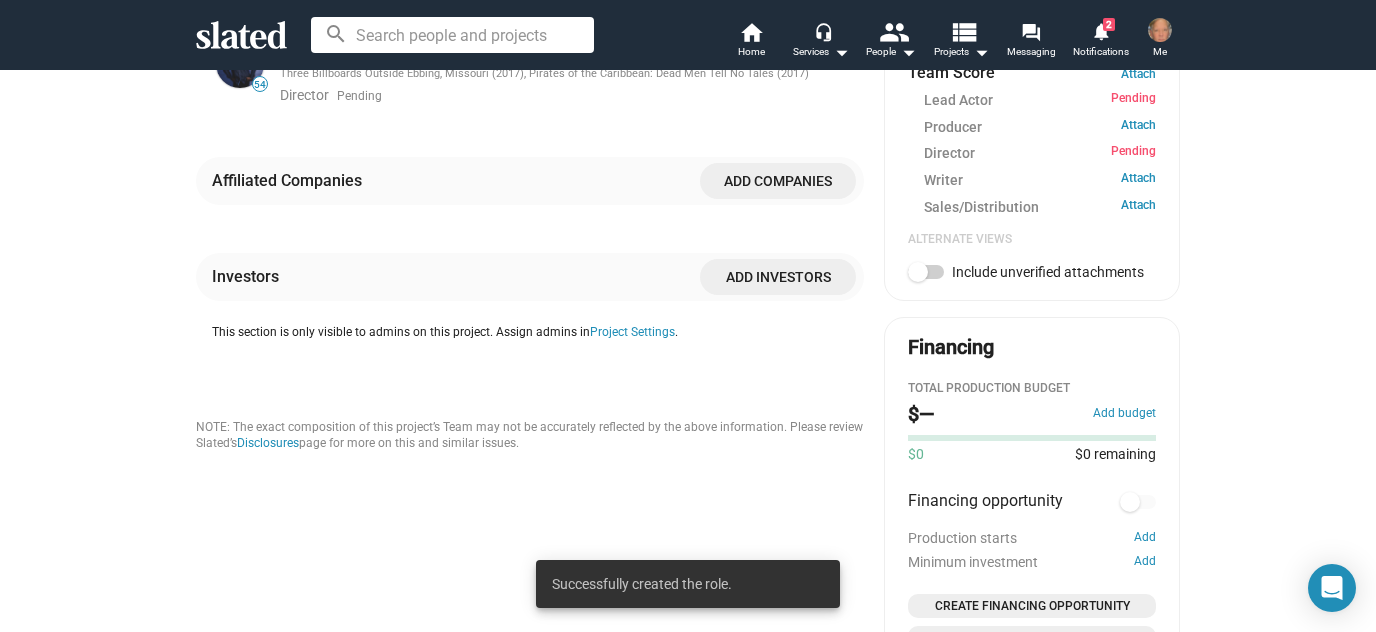 scroll, scrollTop: 832, scrollLeft: 0, axis: vertical 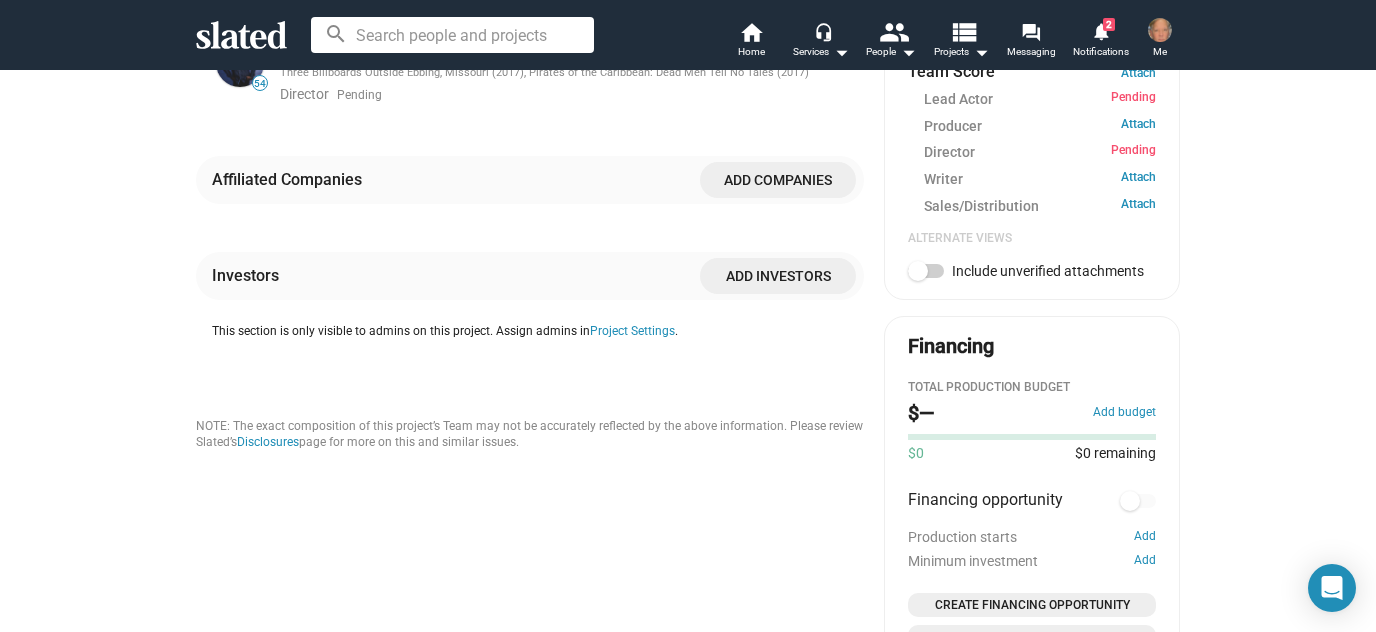 click on "Add companies" 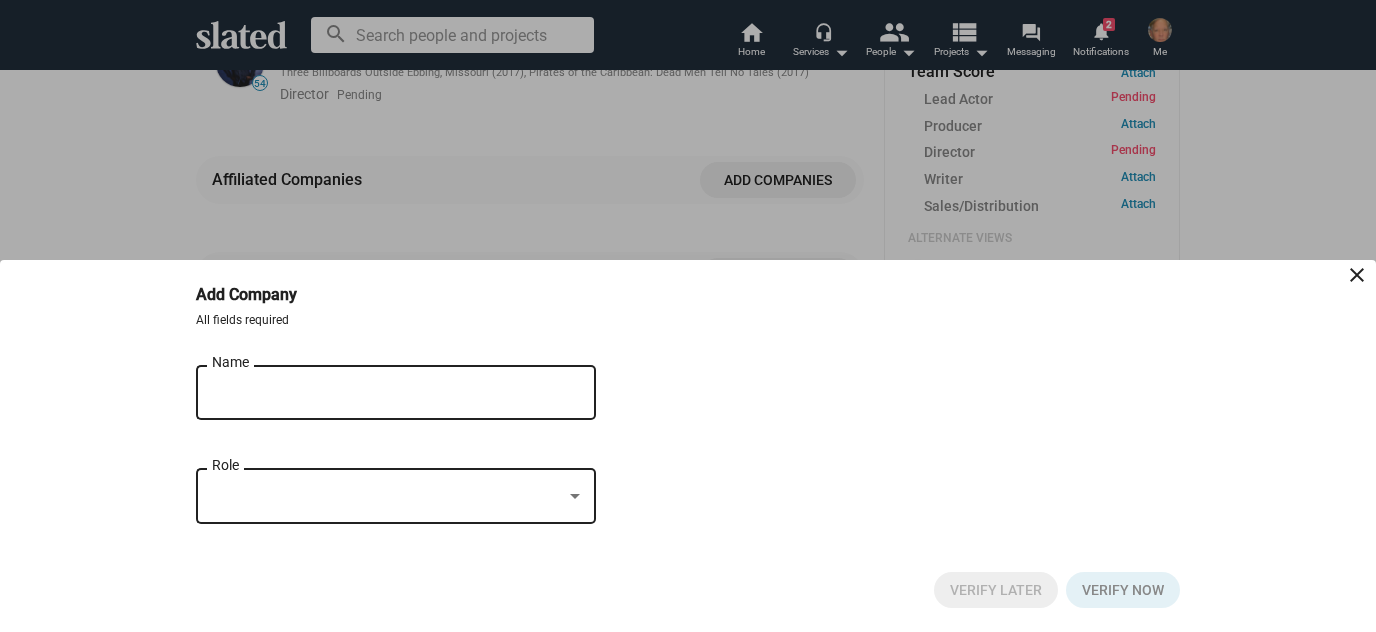 click on "Name" at bounding box center [382, 390] 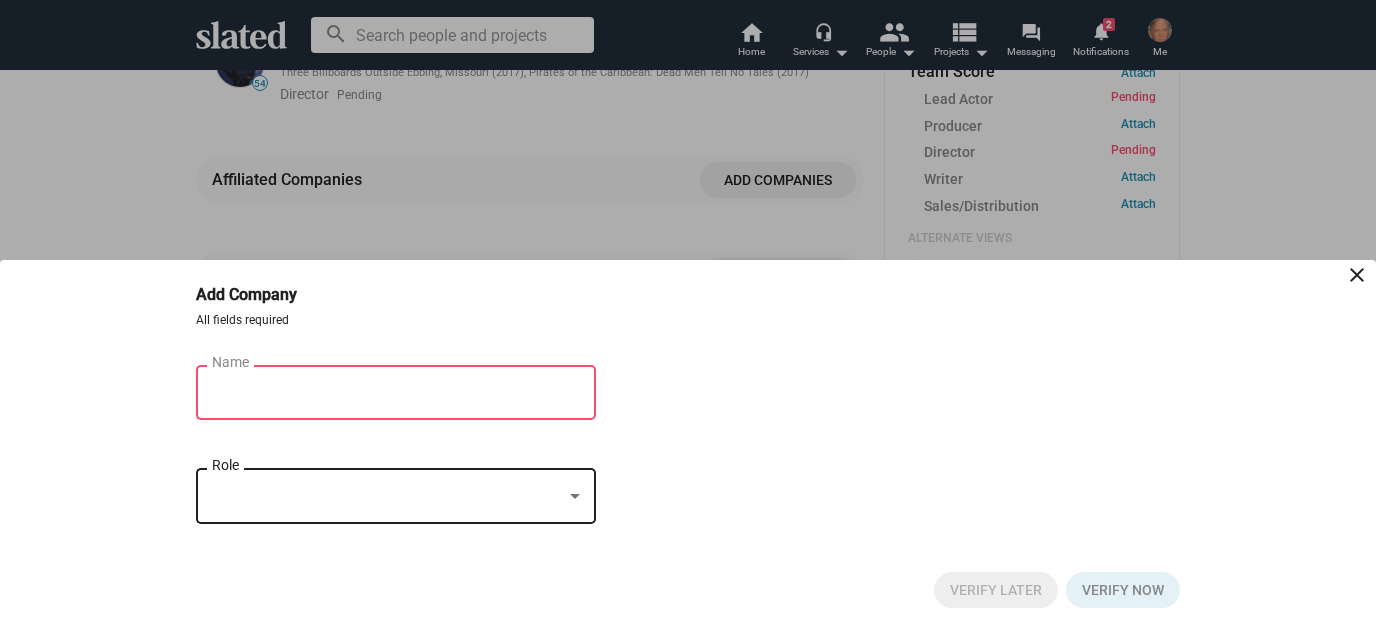 click on "Name close" at bounding box center (396, 403) 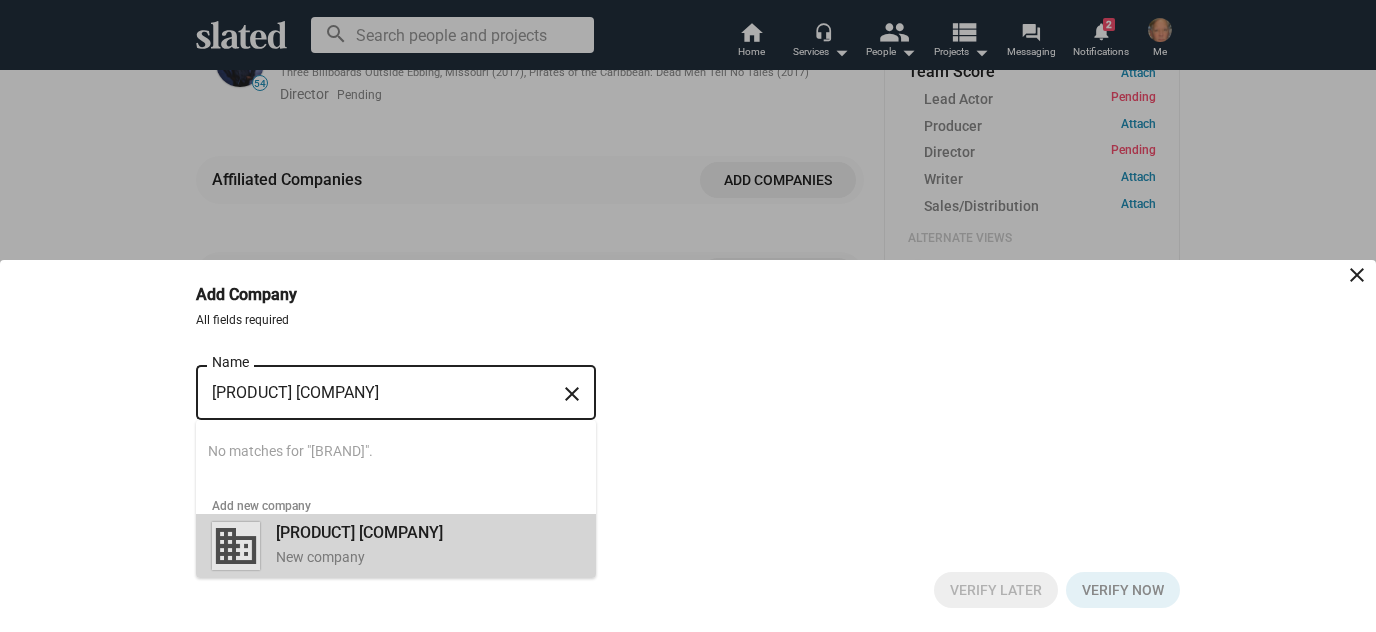 click on "[PRODUCT] [COMPANY]" at bounding box center (359, 532) 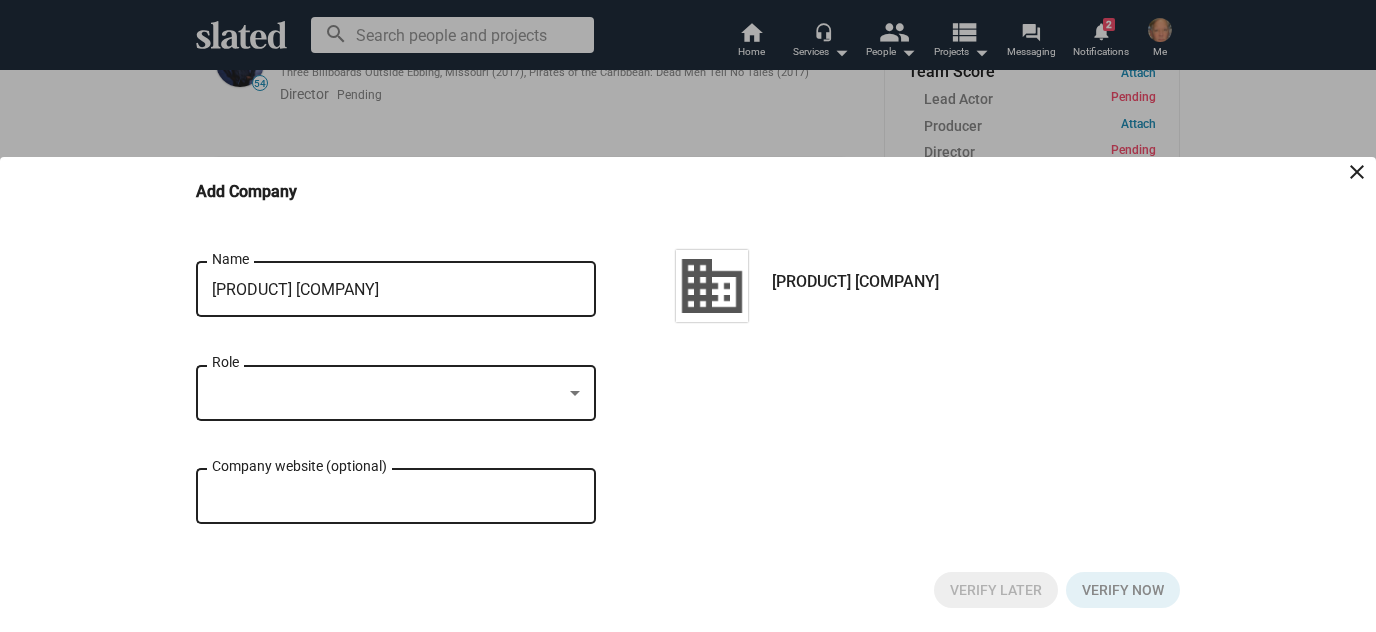 click at bounding box center (387, 393) 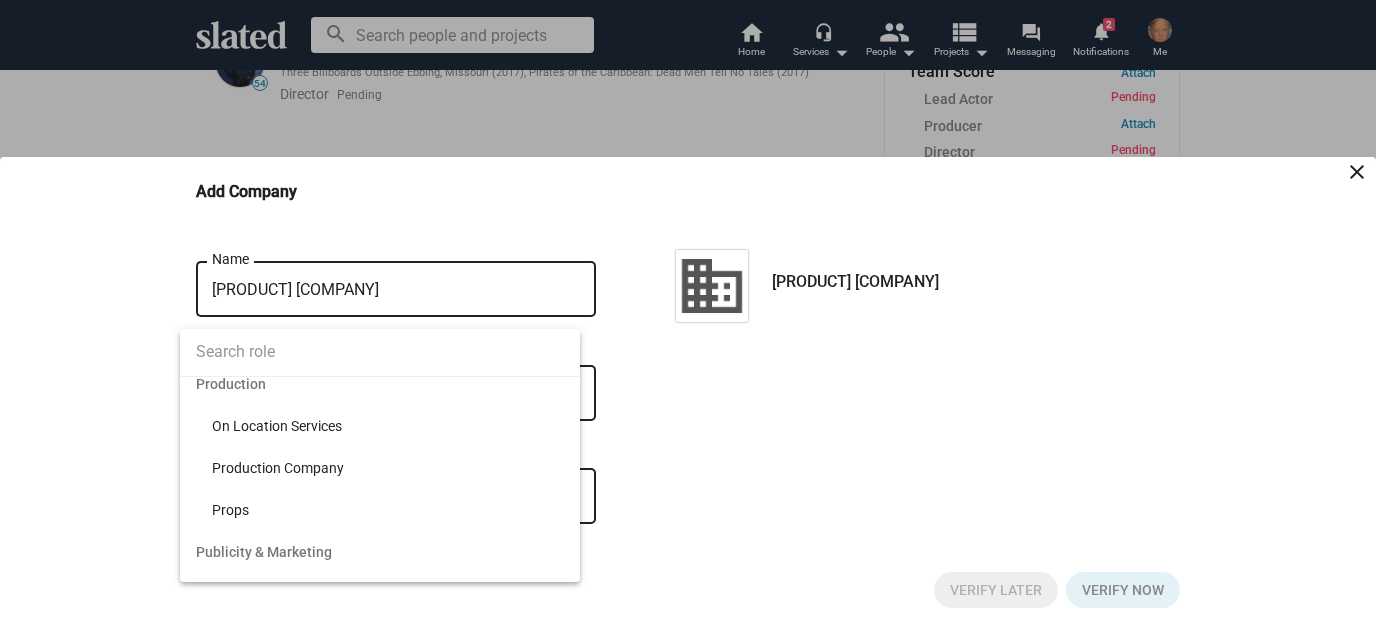scroll, scrollTop: 4323, scrollLeft: 0, axis: vertical 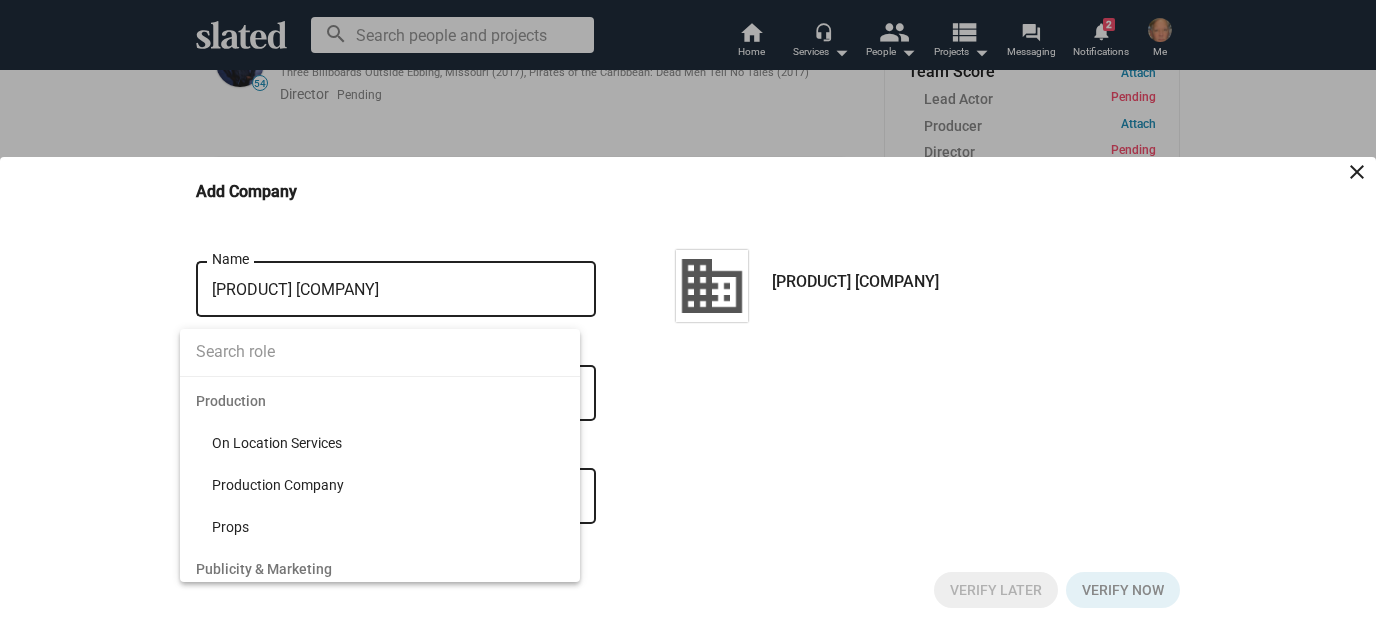 click on "Production" at bounding box center (380, 401) 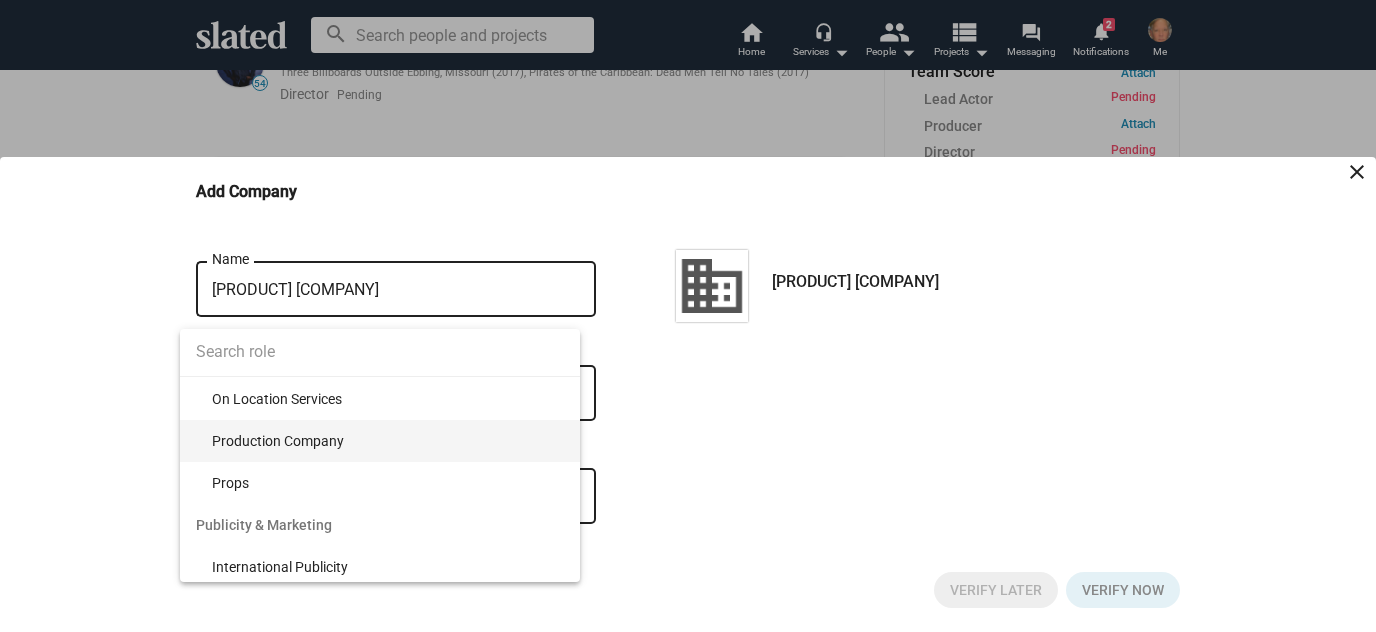scroll, scrollTop: 4366, scrollLeft: 0, axis: vertical 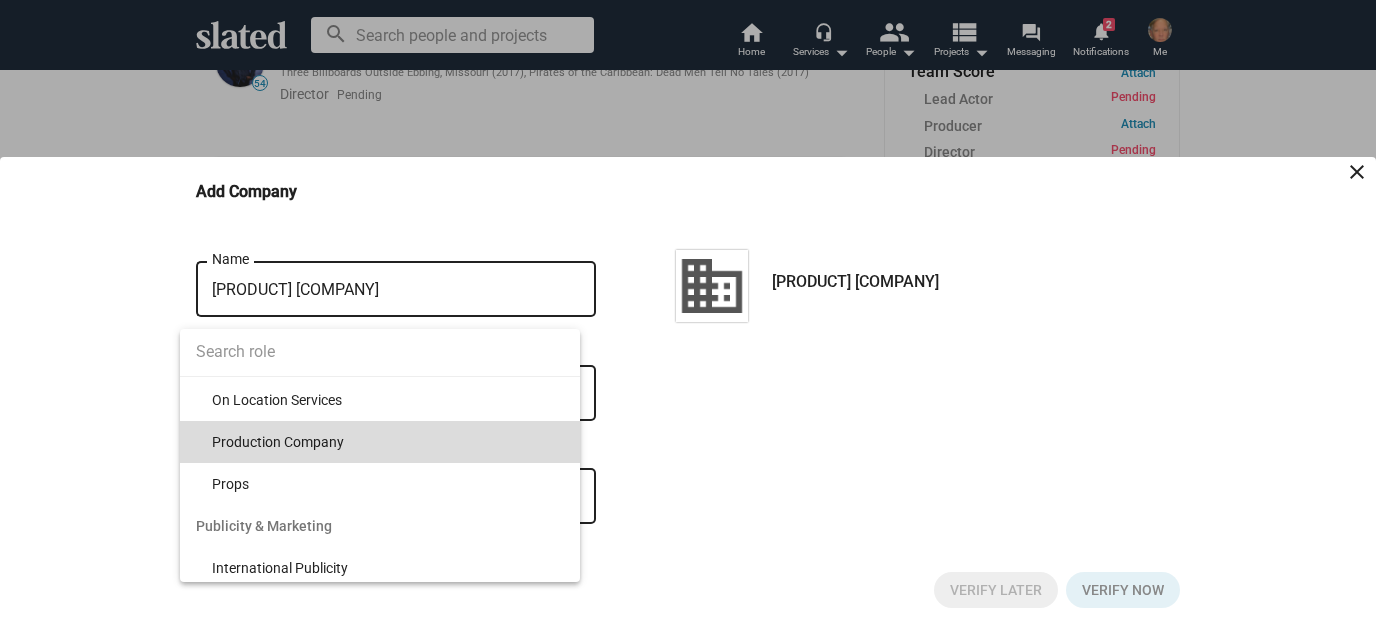 click on "Production Company" at bounding box center [388, 442] 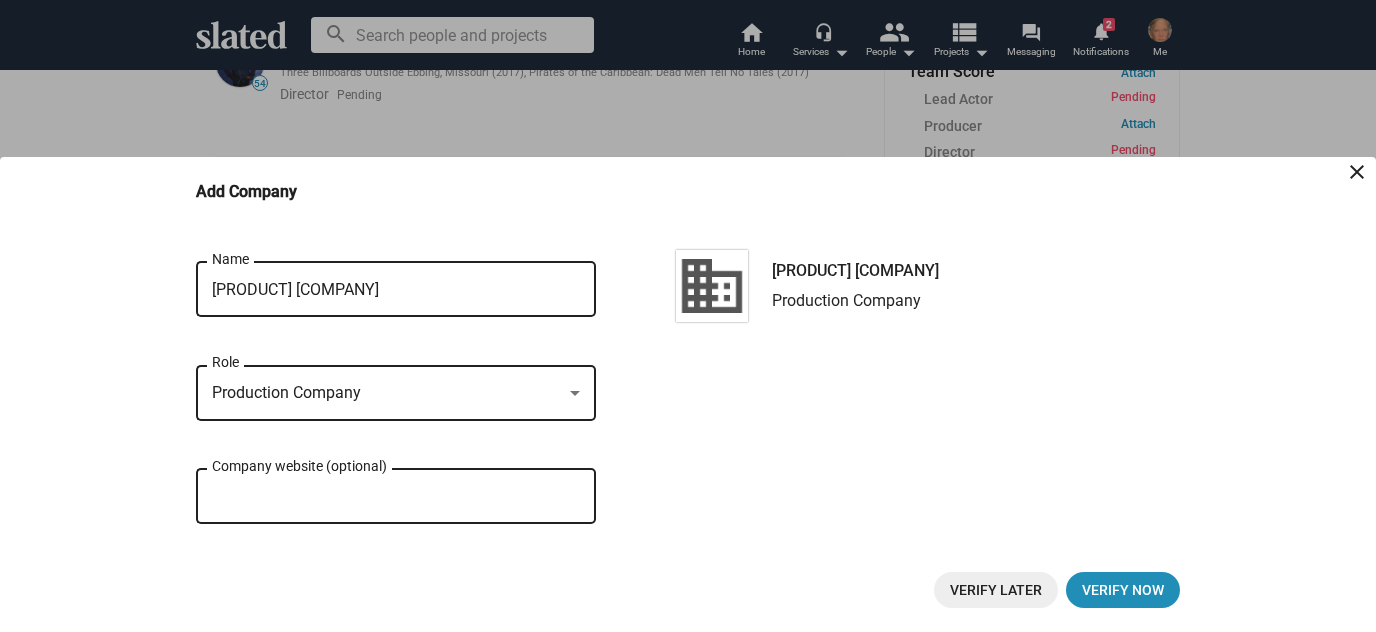 click on "Company website (optional)" at bounding box center [396, 497] 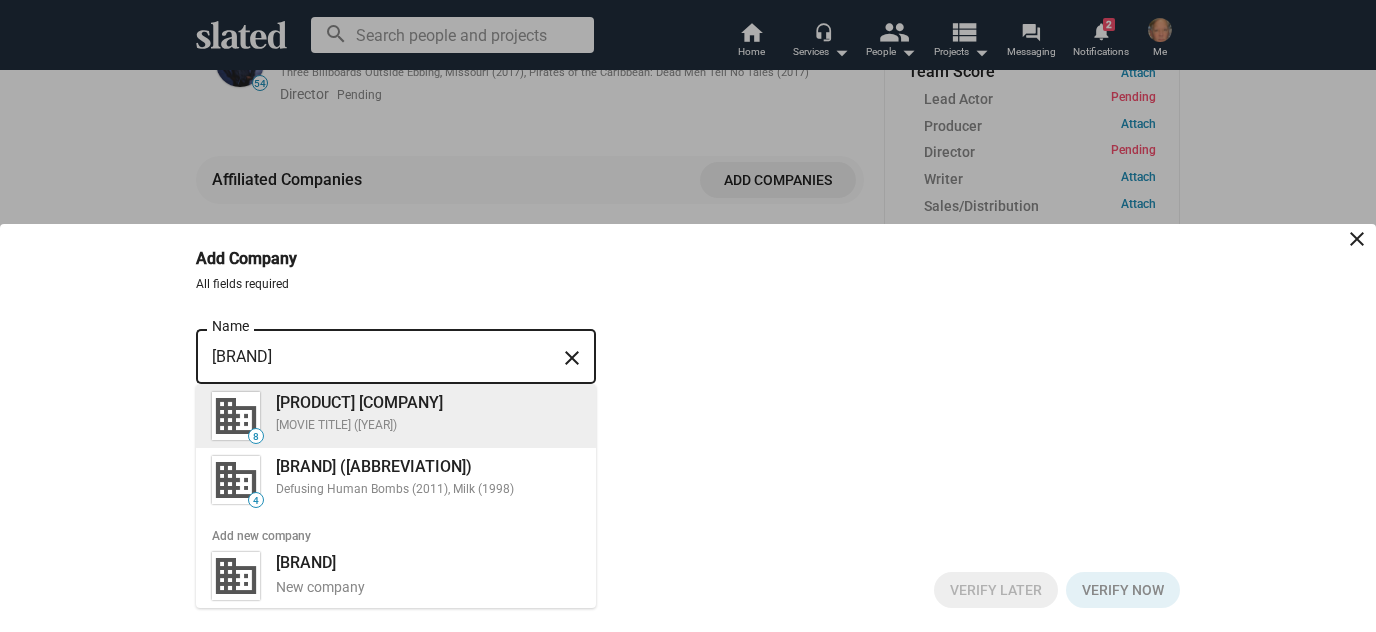 click on "[PRODUCT] [COMPANY]" at bounding box center (428, 402) 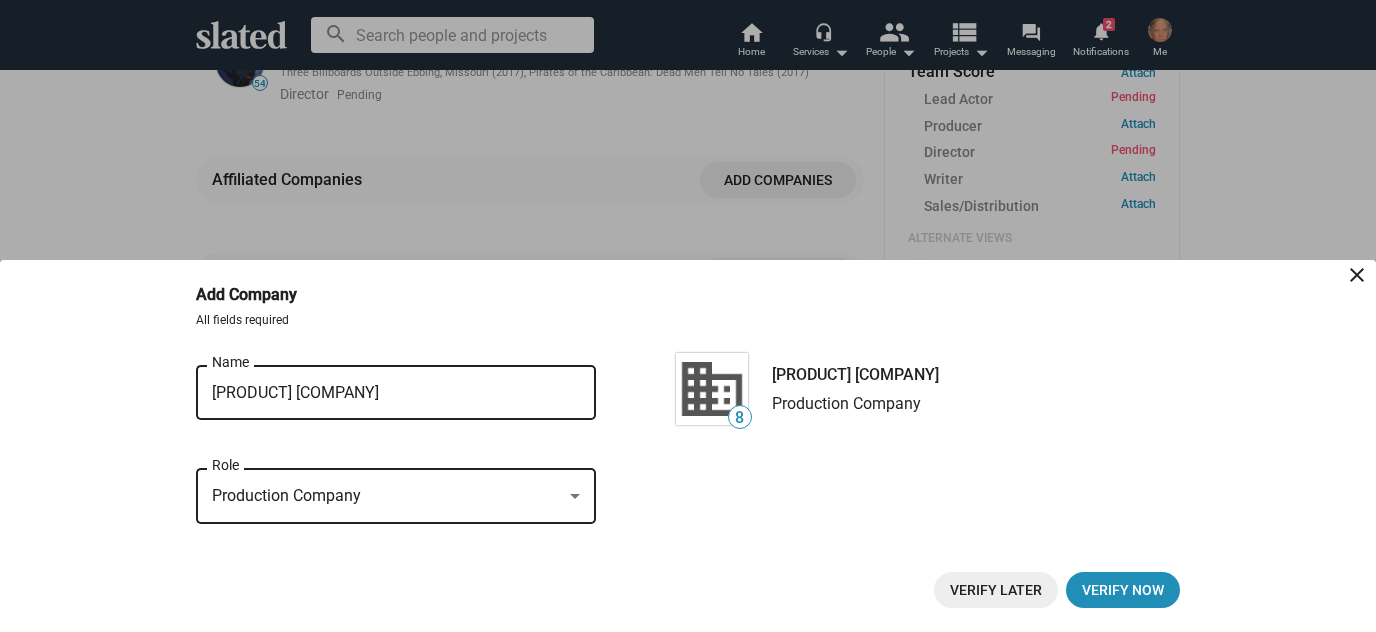 click at bounding box center [575, 497] 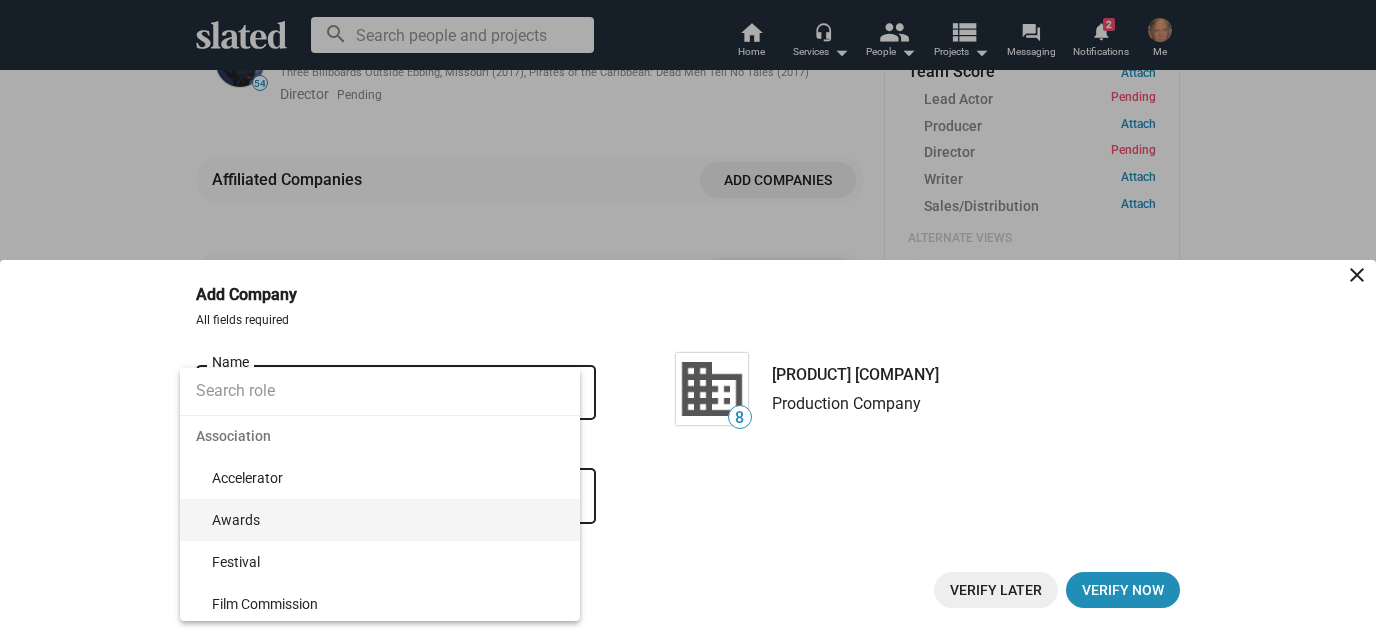 scroll, scrollTop: 0, scrollLeft: 0, axis: both 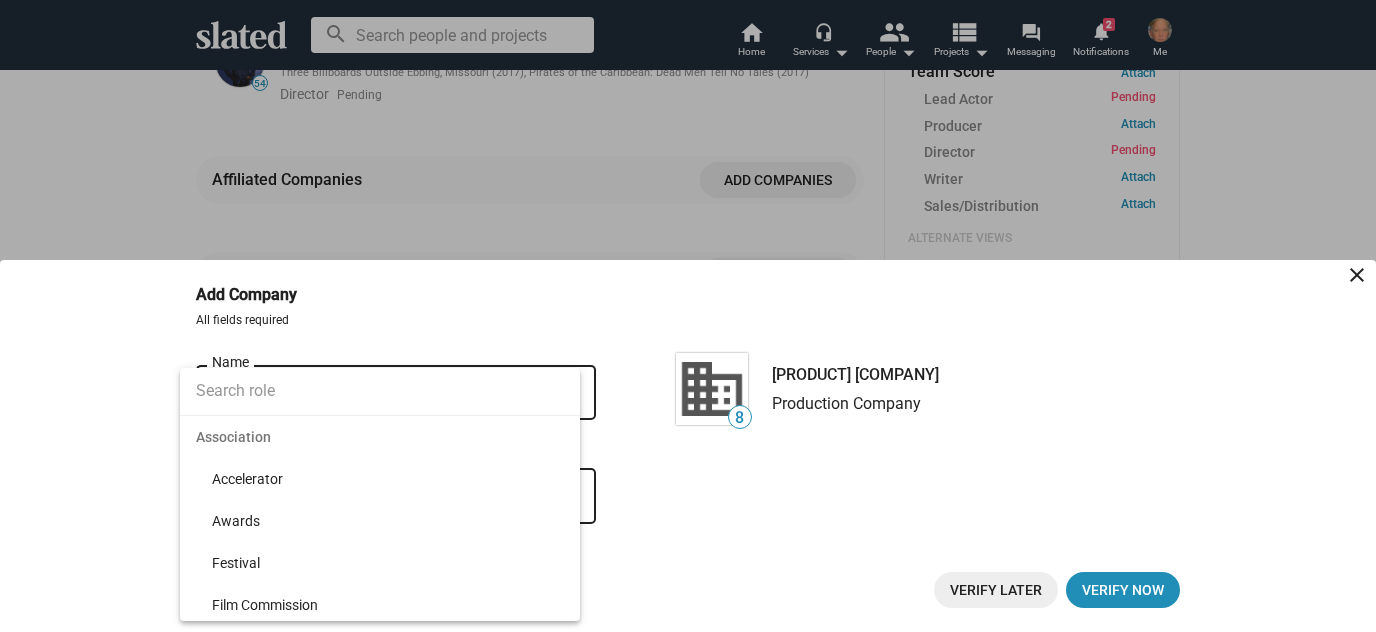 click at bounding box center (380, 391) 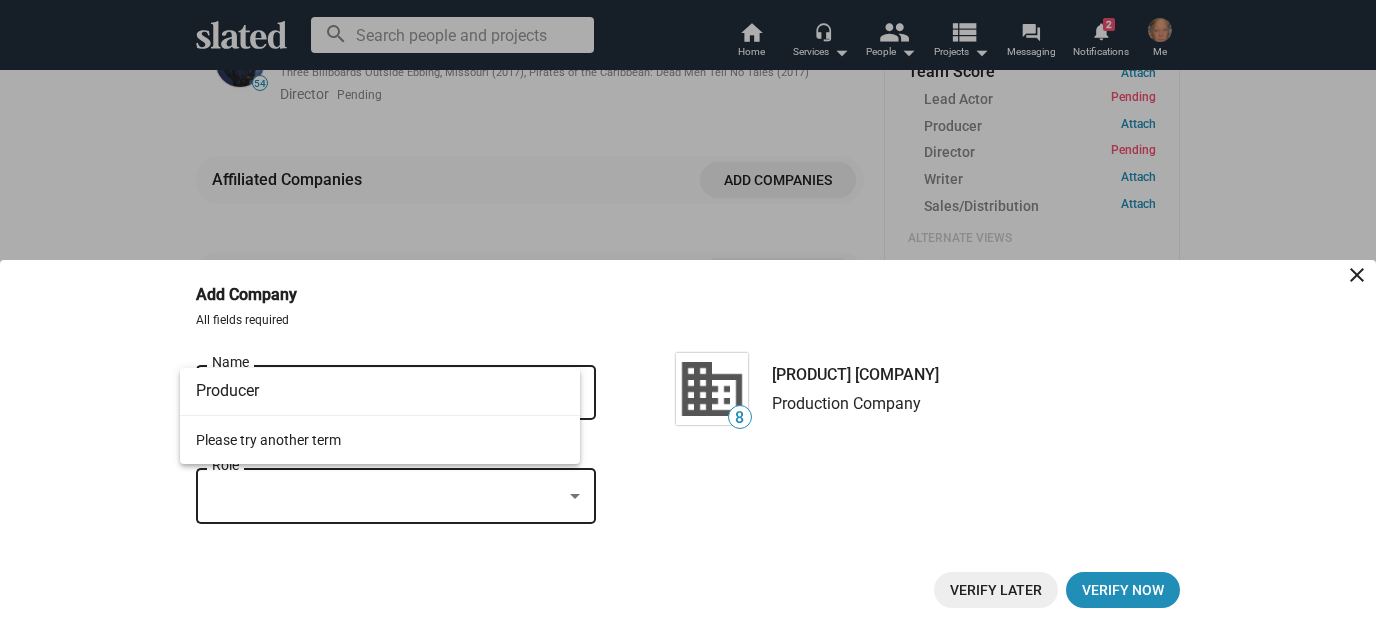 type on "Producer" 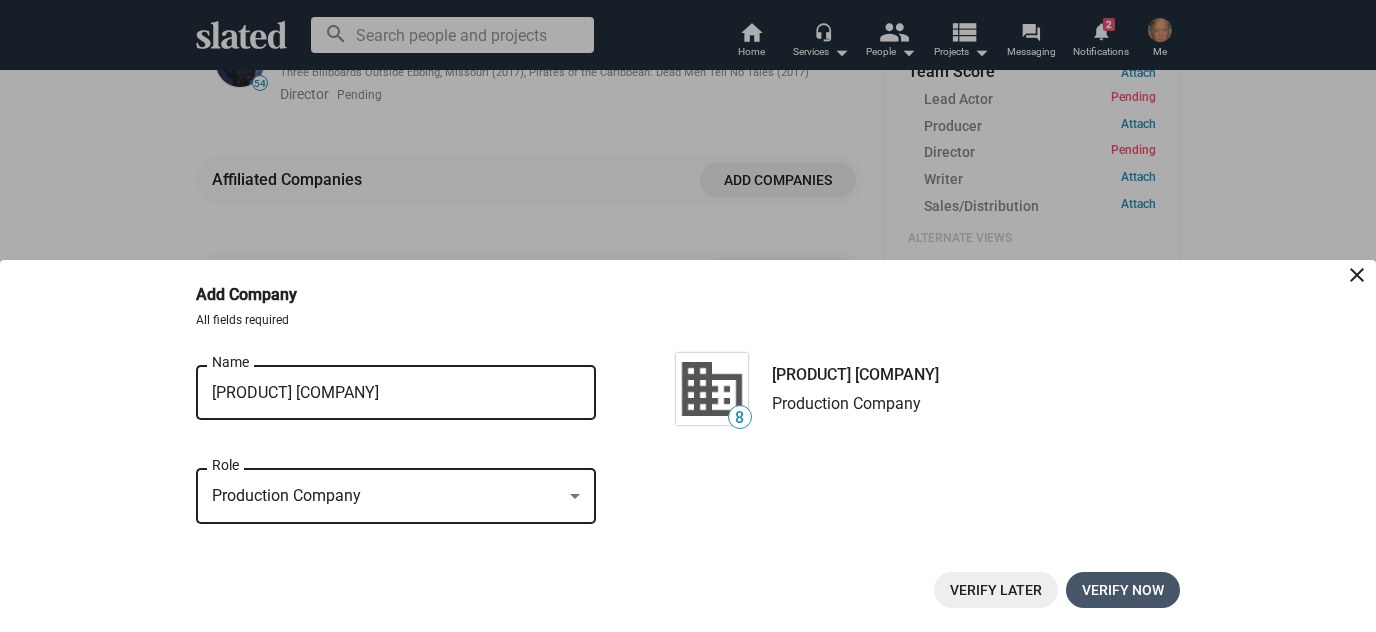 click on "Verify now" at bounding box center [1123, 590] 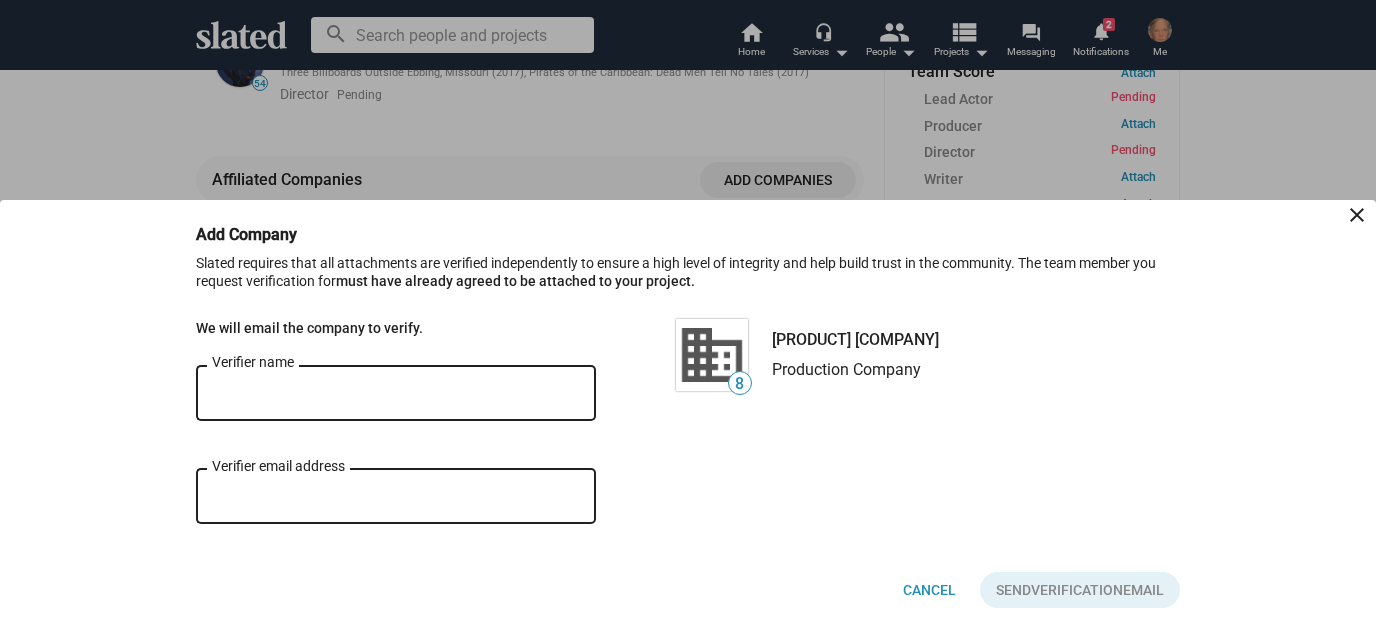click on "Verifier name" at bounding box center [396, 390] 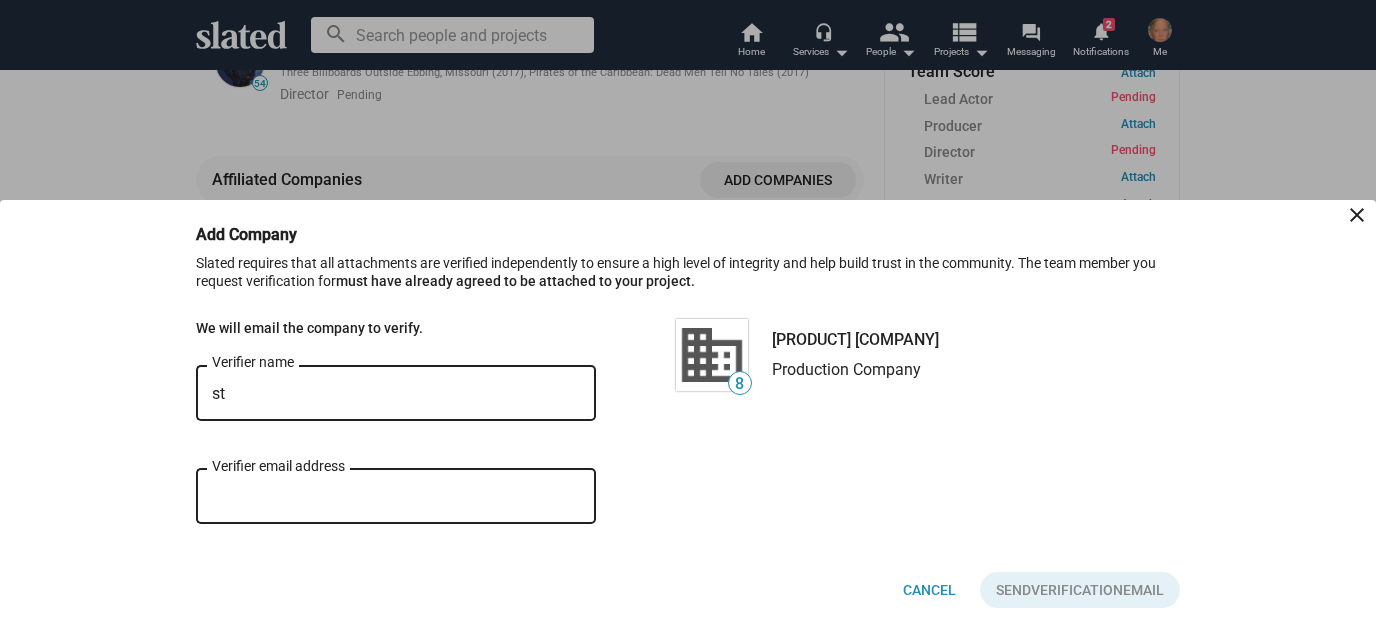 type on "s" 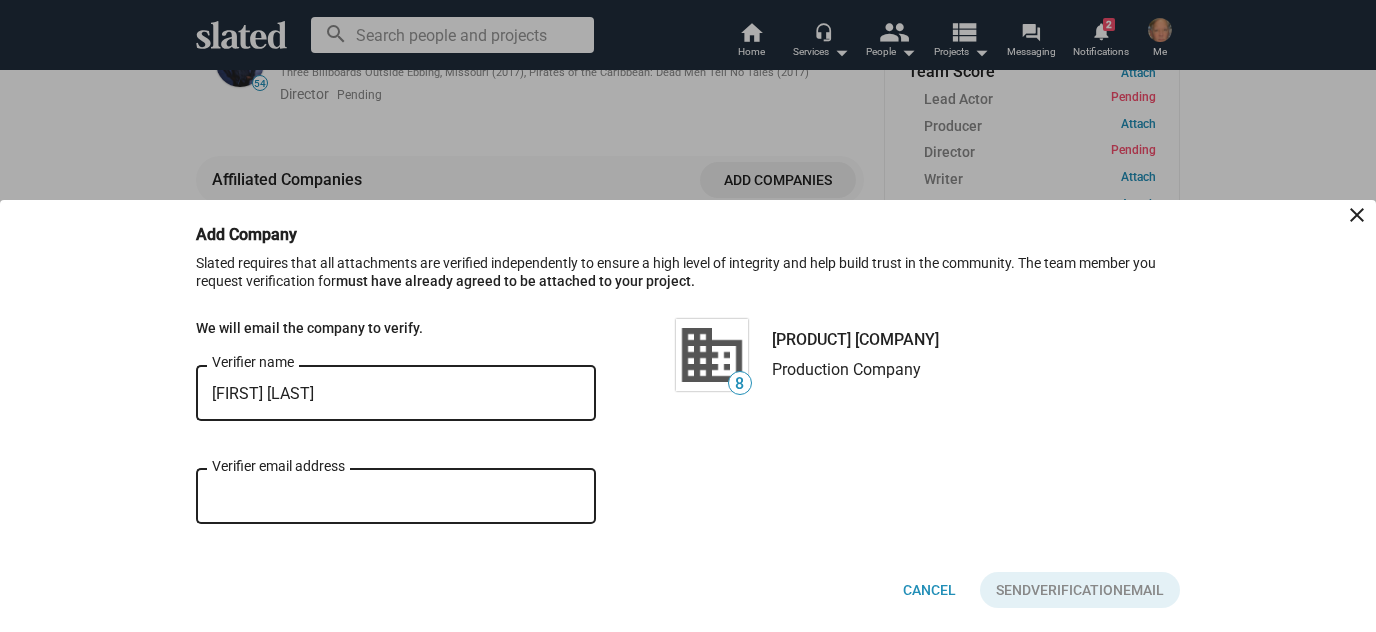 type on "[FIRST] [LAST]" 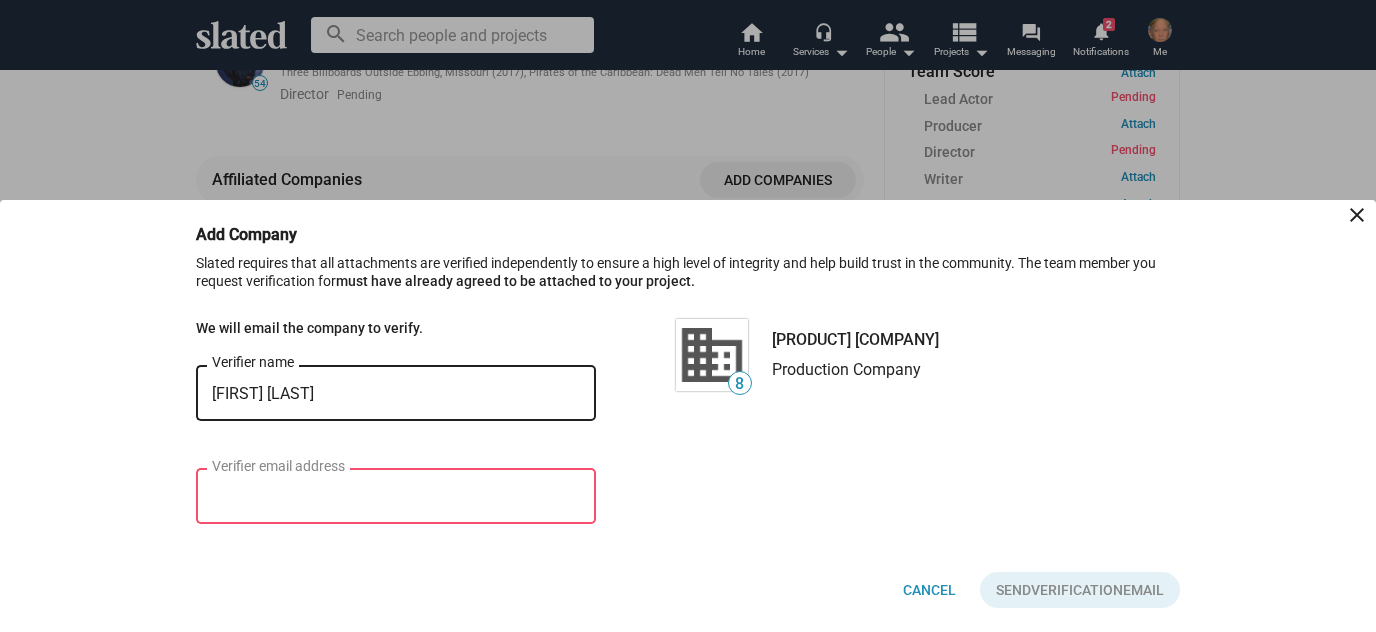 click on "Verifier email address" at bounding box center [396, 497] 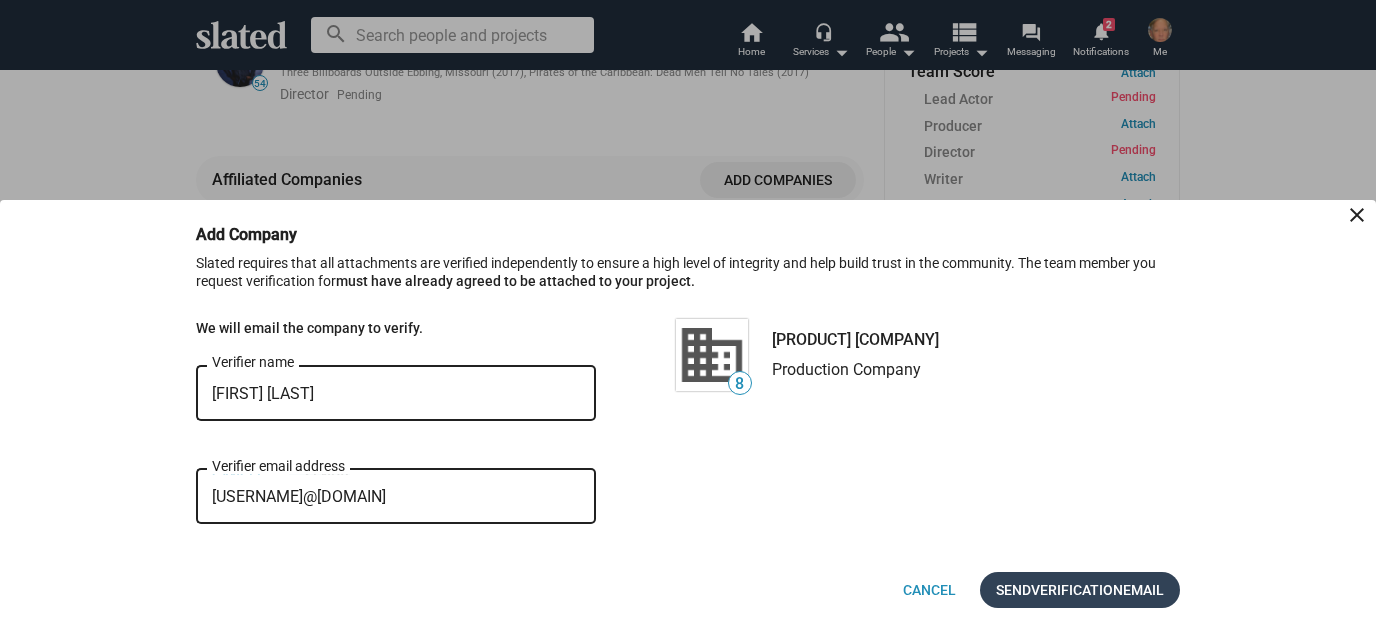 type on "[USERNAME]@[DOMAIN]" 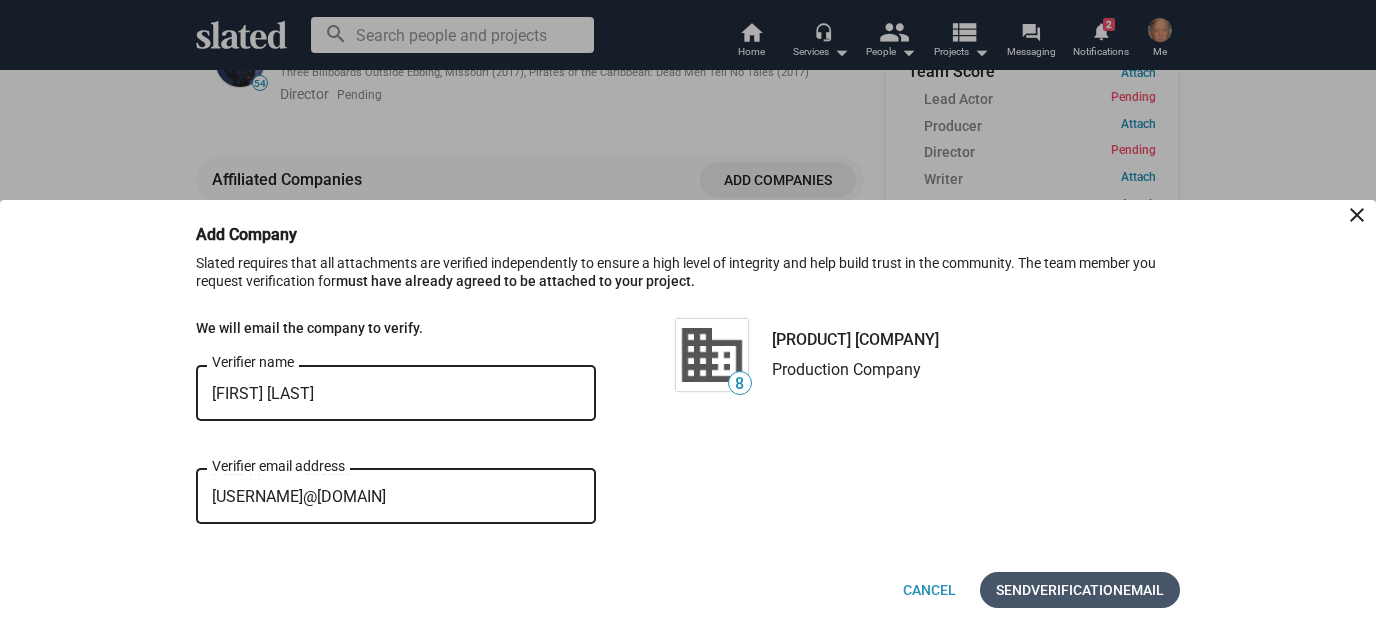 click on "Verification" at bounding box center (1077, 590) 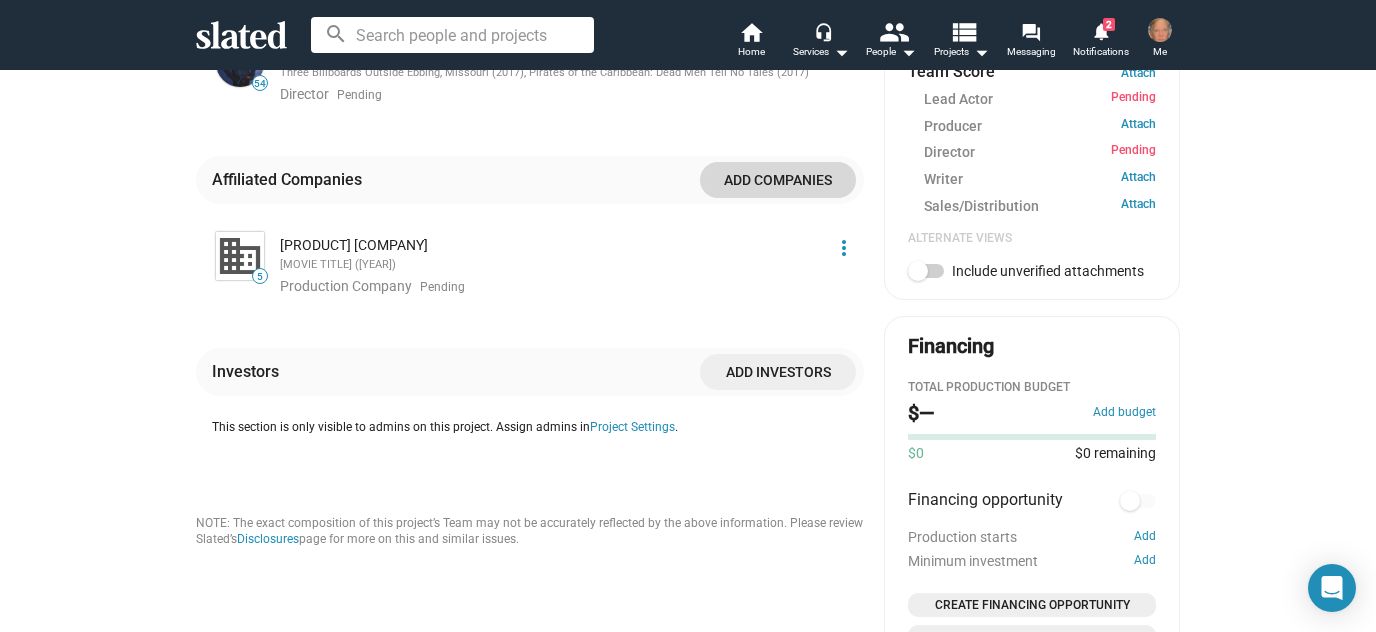 click on "Add companies" 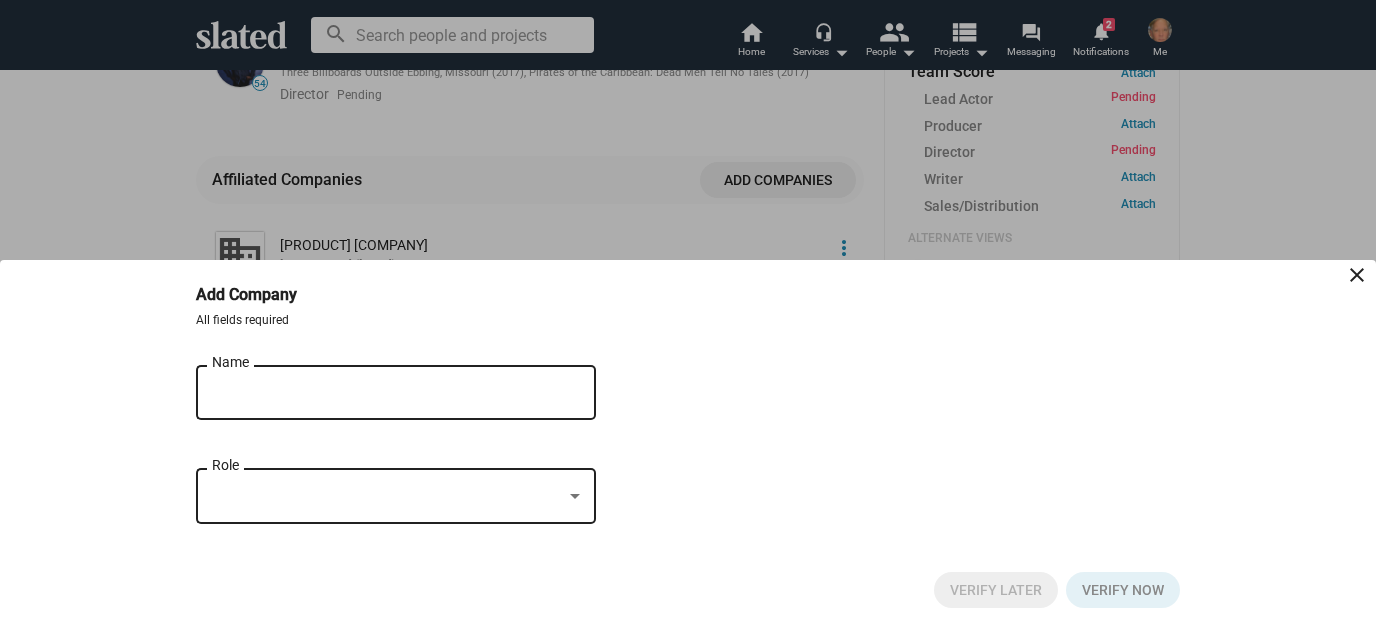 click on "Name" at bounding box center [382, 393] 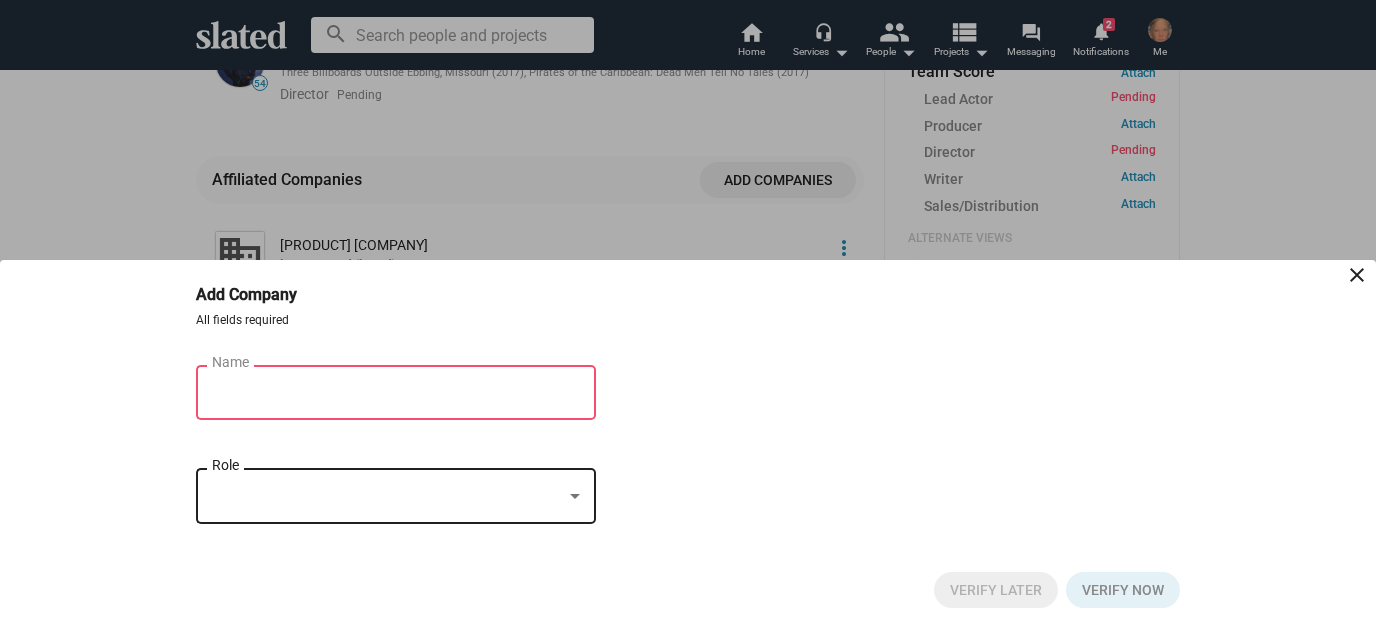 click on "Name" at bounding box center (382, 393) 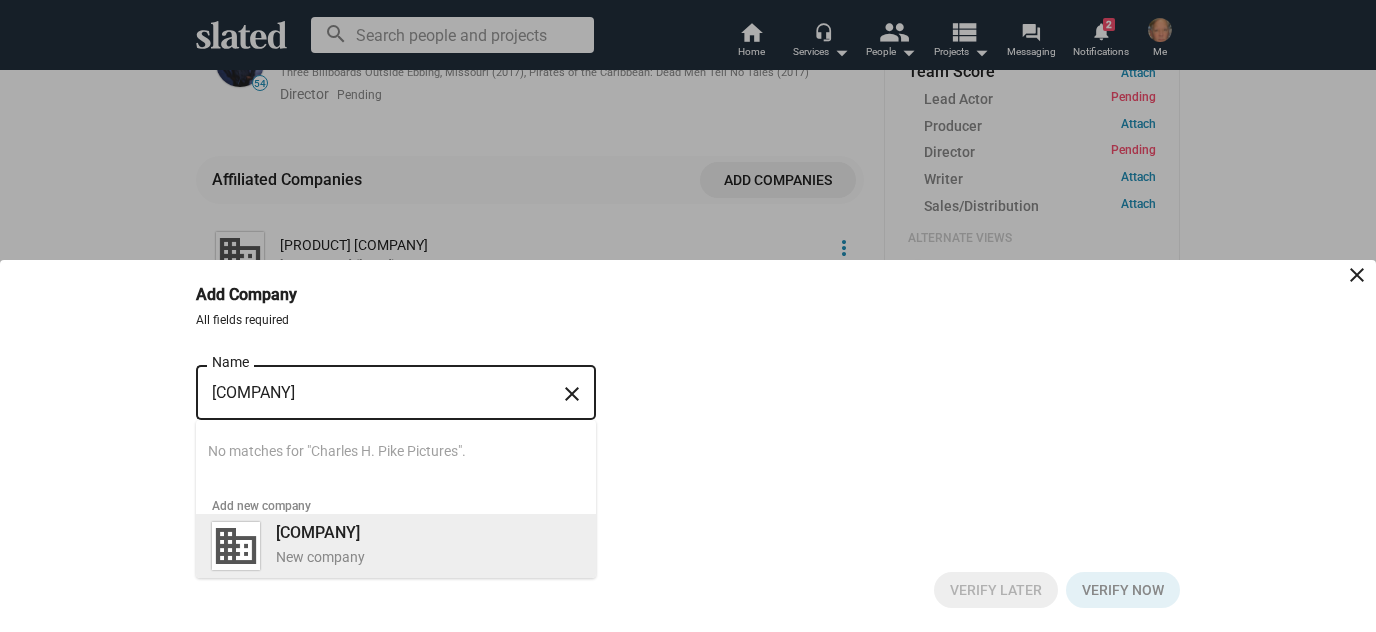 type on "[COMPANY]" 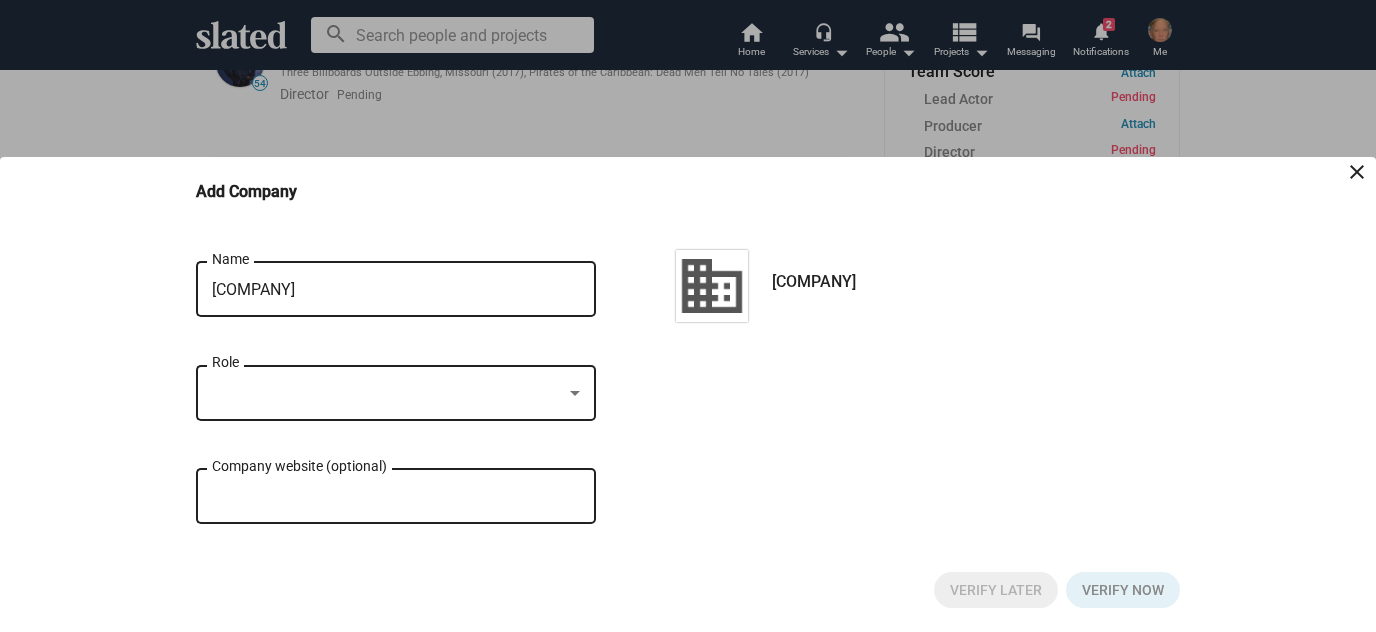 click at bounding box center [387, 393] 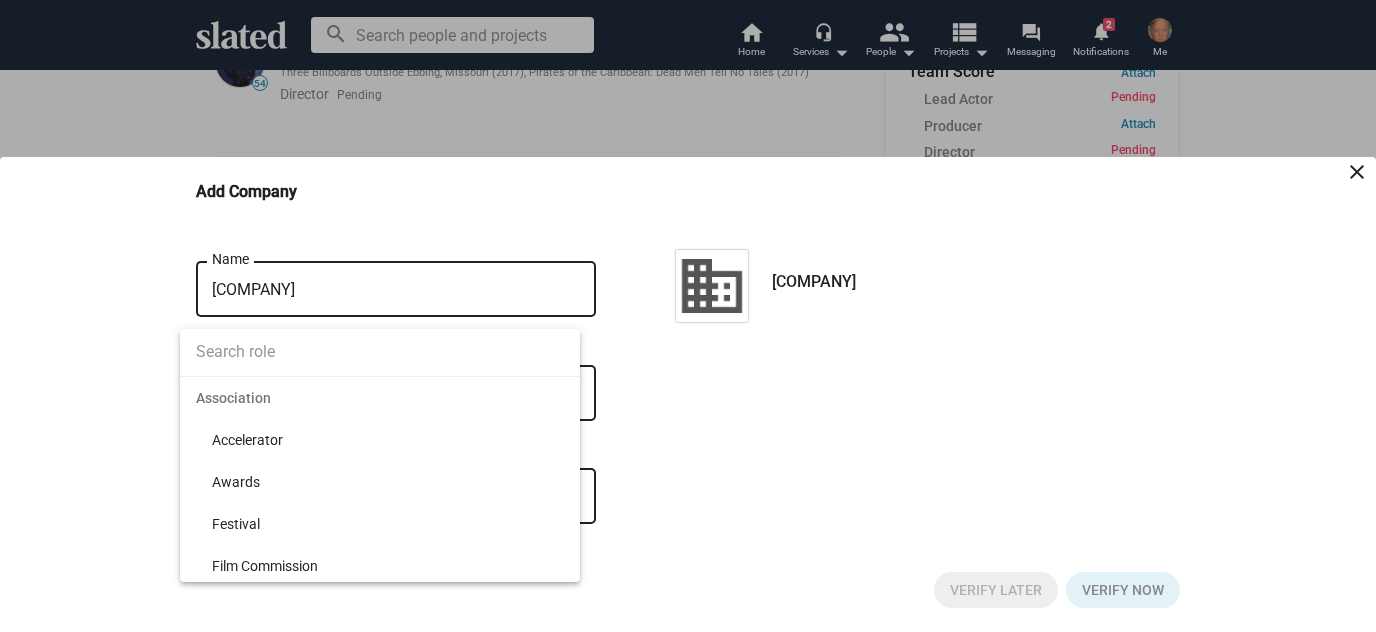 click at bounding box center [380, 352] 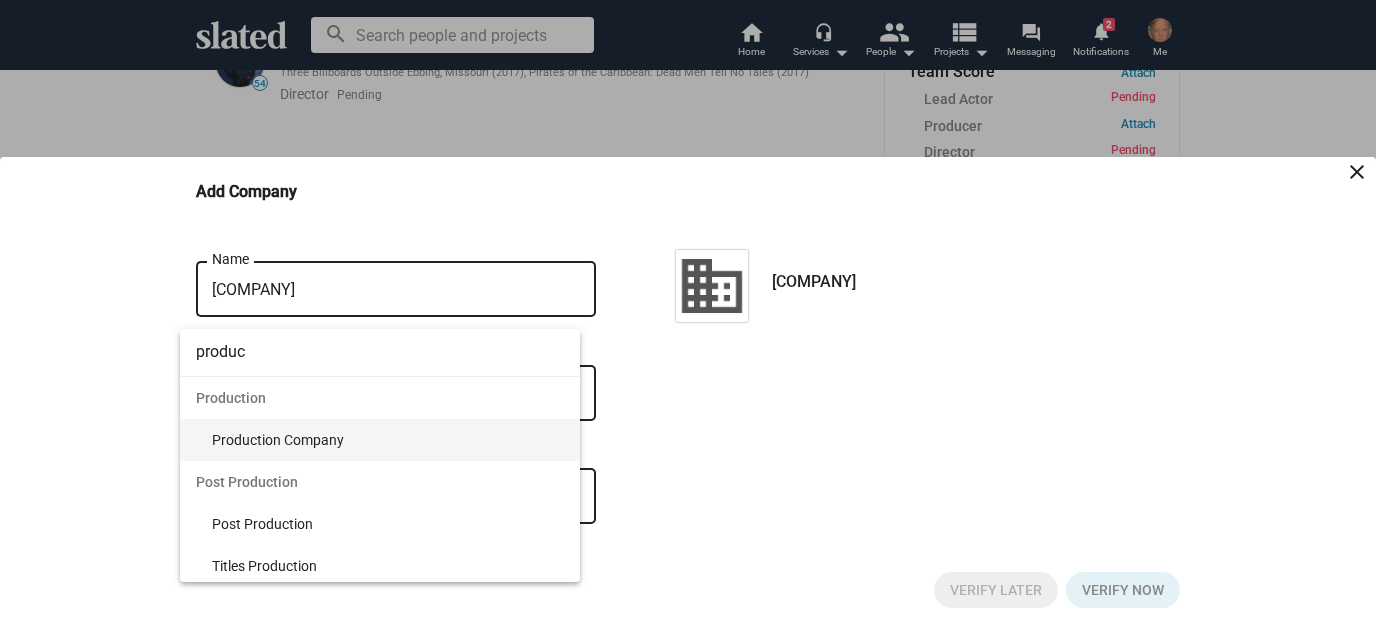 type on "produc" 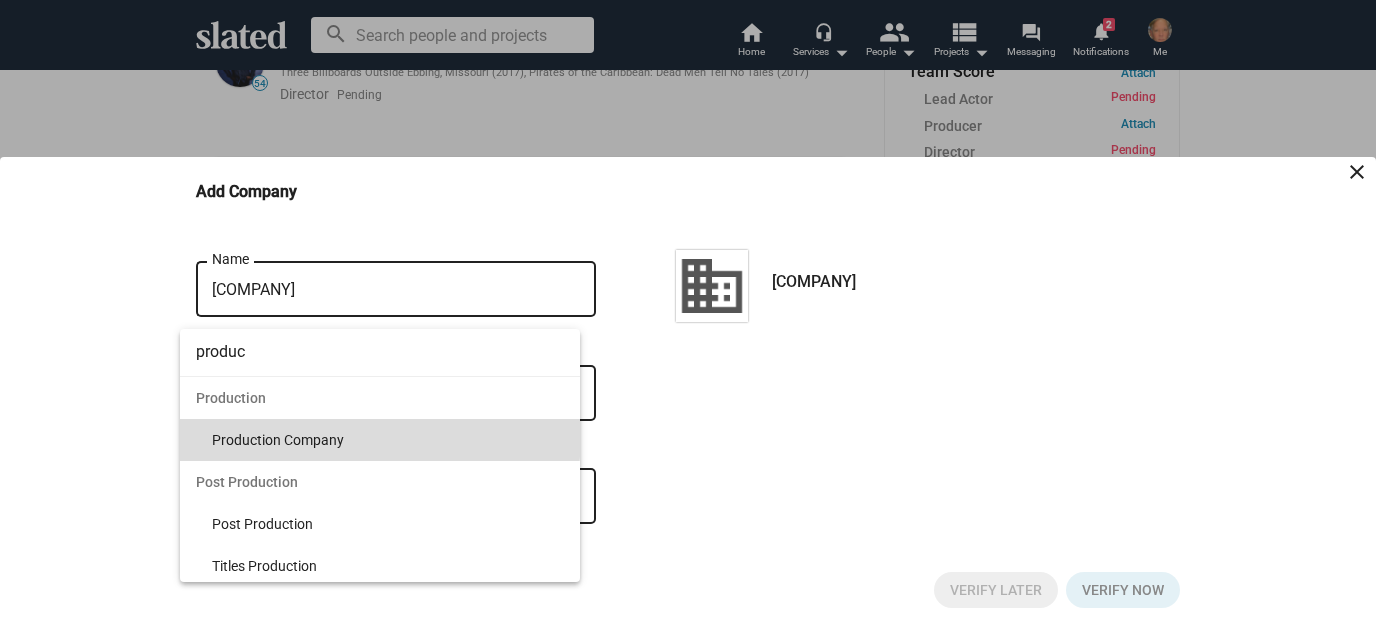 click on "Production Company" at bounding box center [388, 440] 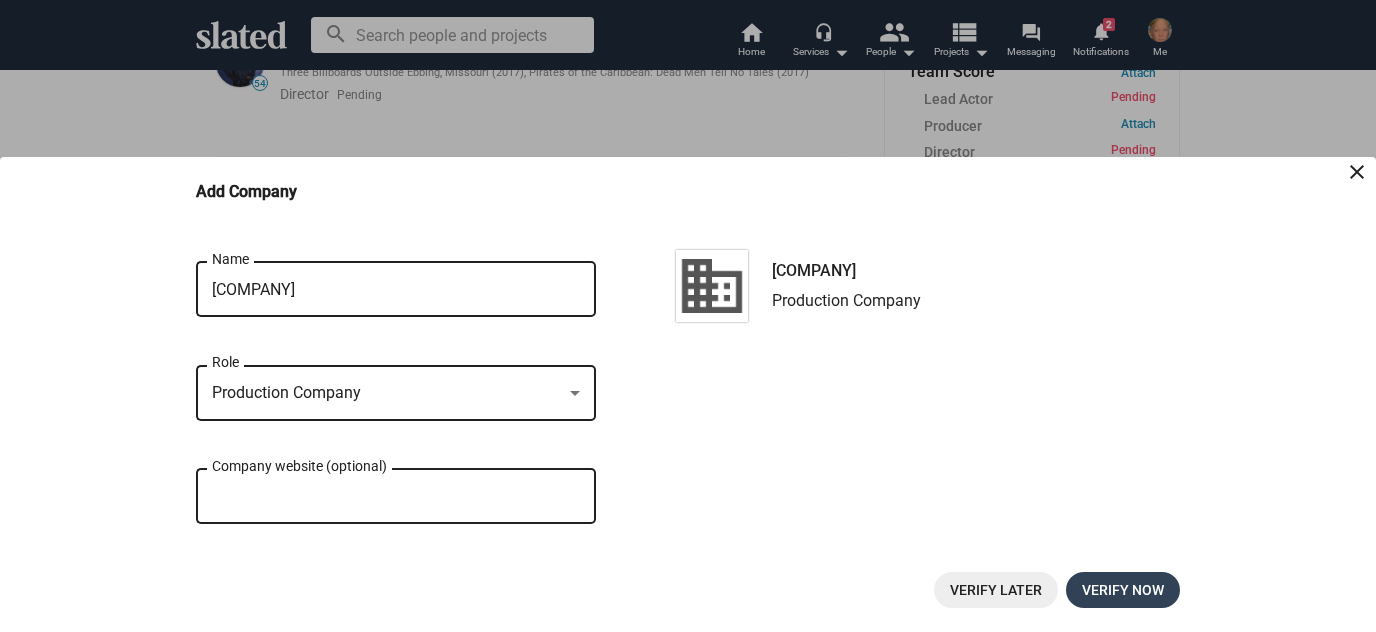 click on "Verify now" at bounding box center (1123, 590) 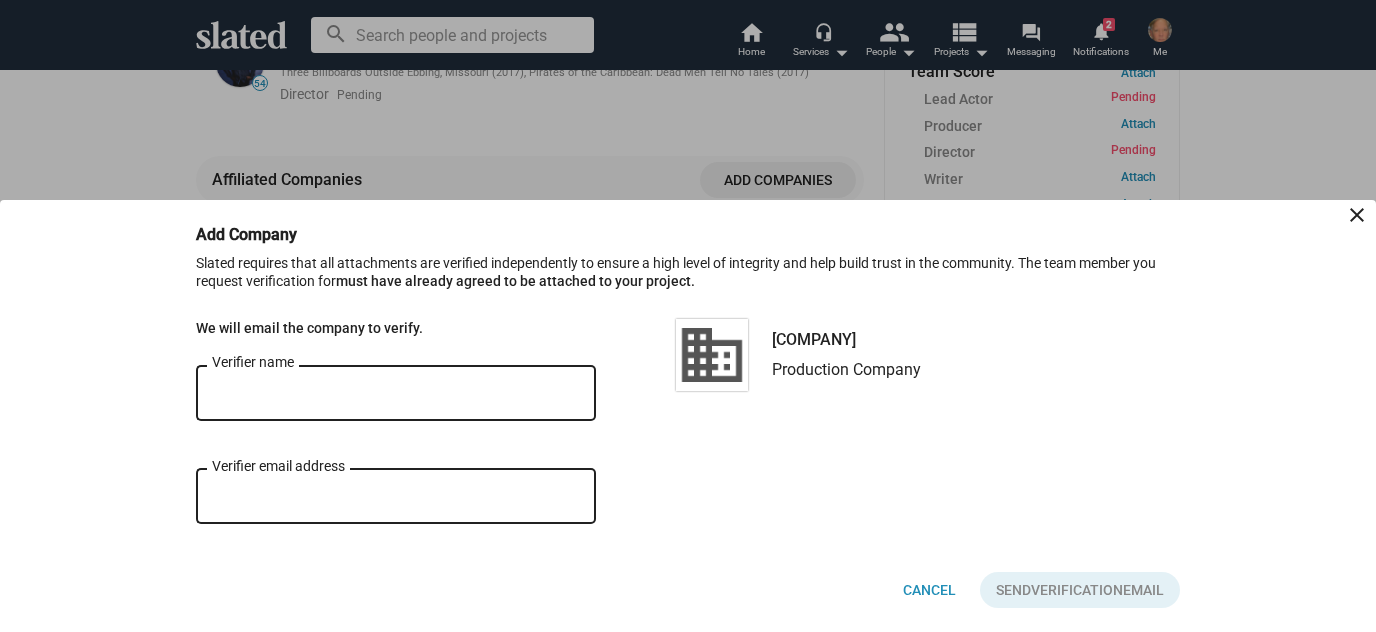 click on "Verifier name" at bounding box center [396, 394] 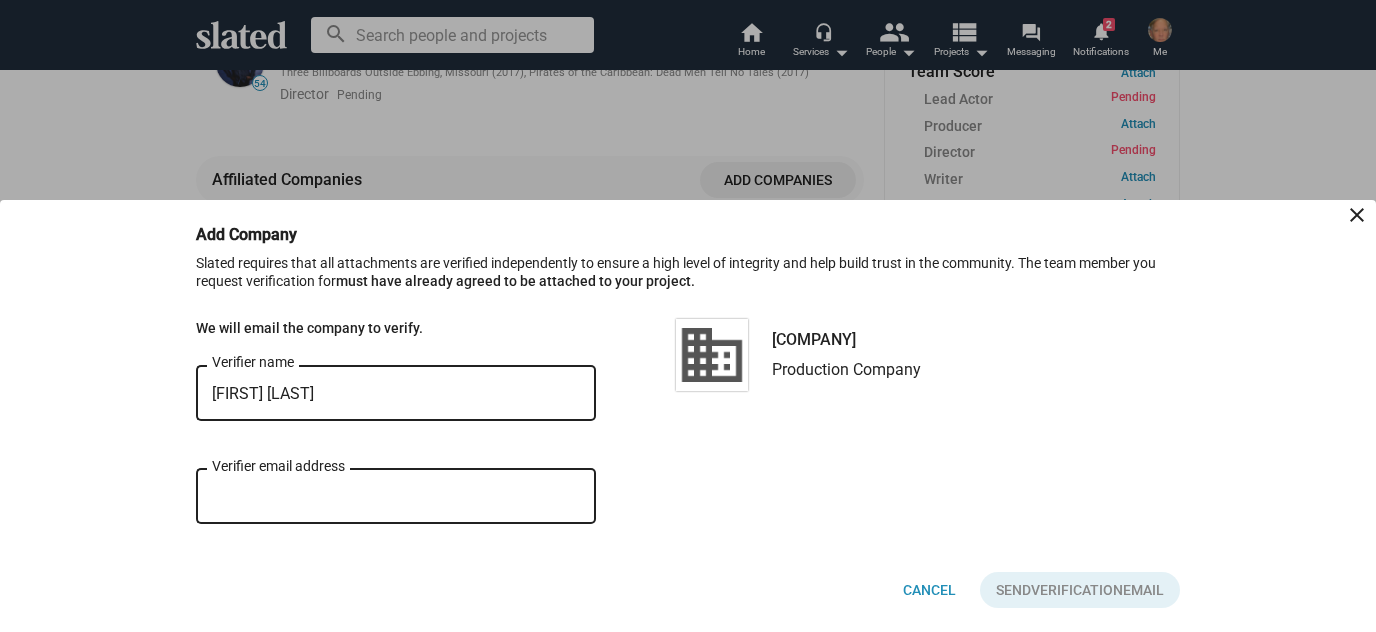 type on "[FIRST] [LAST]" 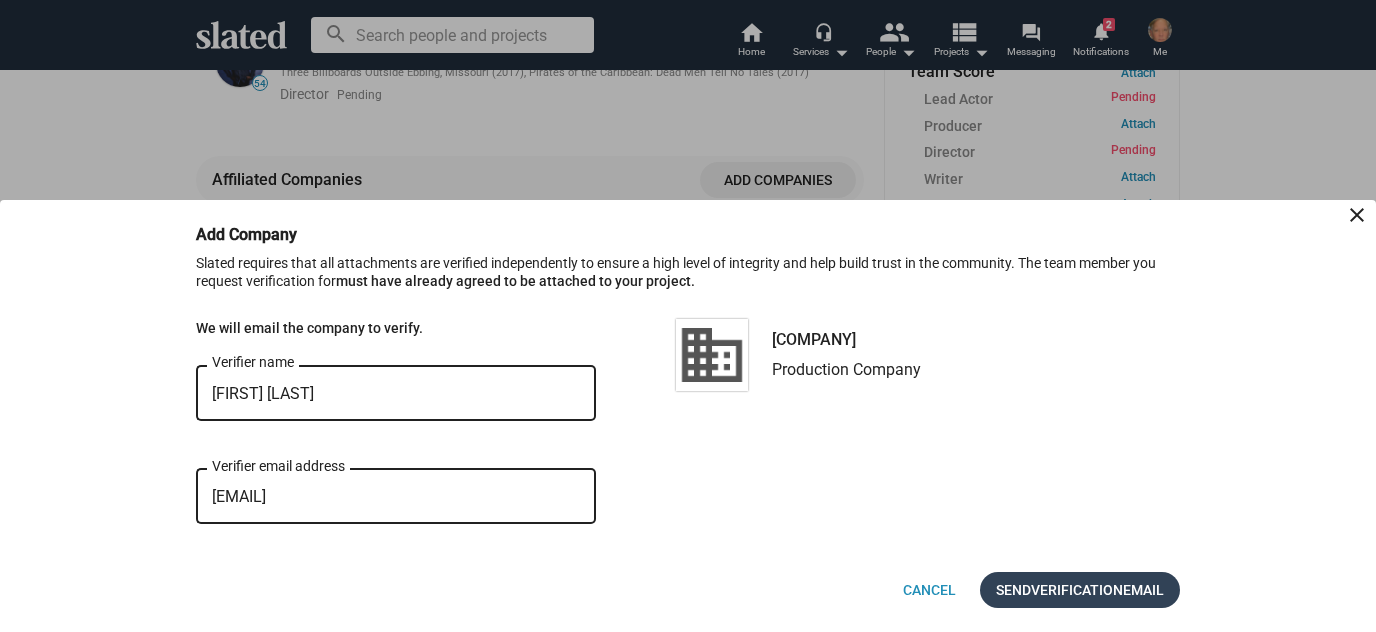 type on "[EMAIL]" 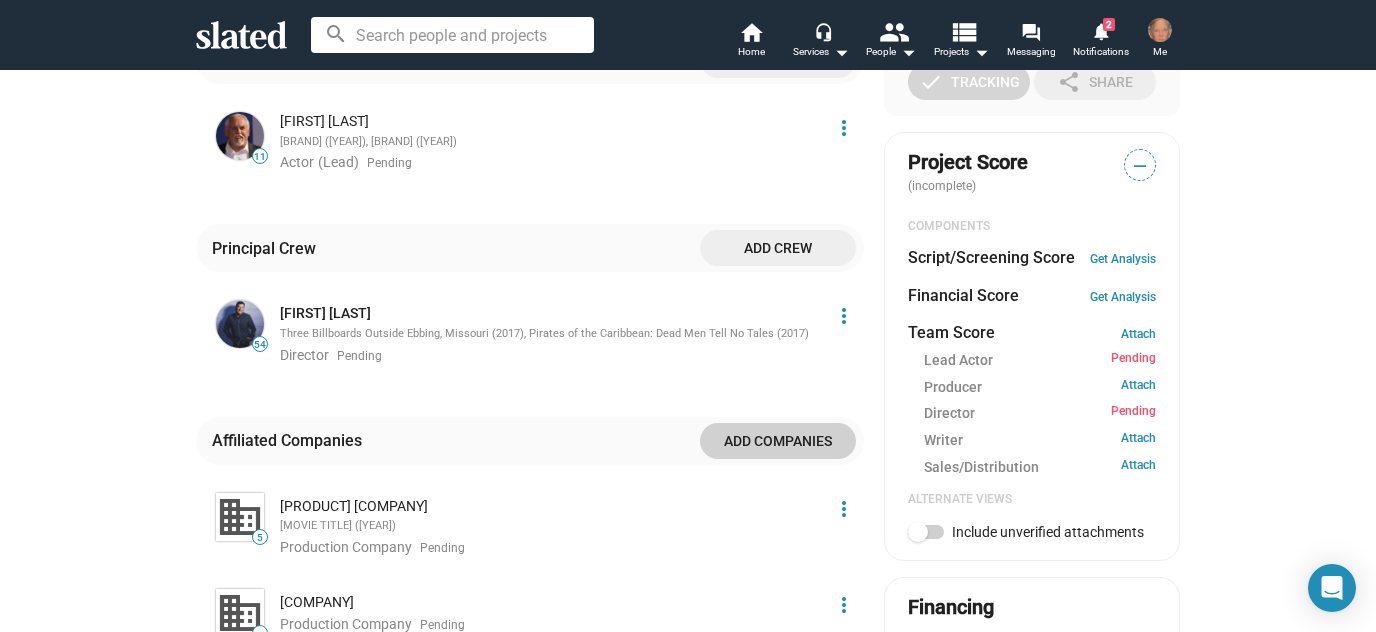 scroll, scrollTop: 585, scrollLeft: 0, axis: vertical 